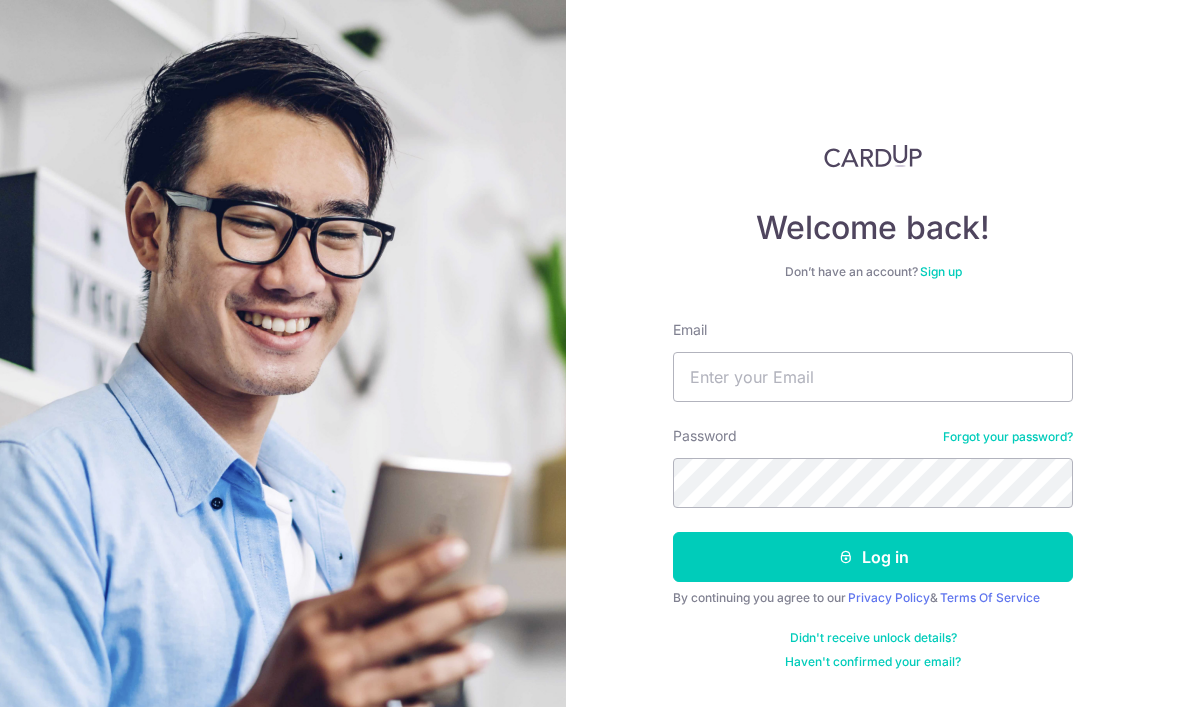 scroll, scrollTop: 206, scrollLeft: 0, axis: vertical 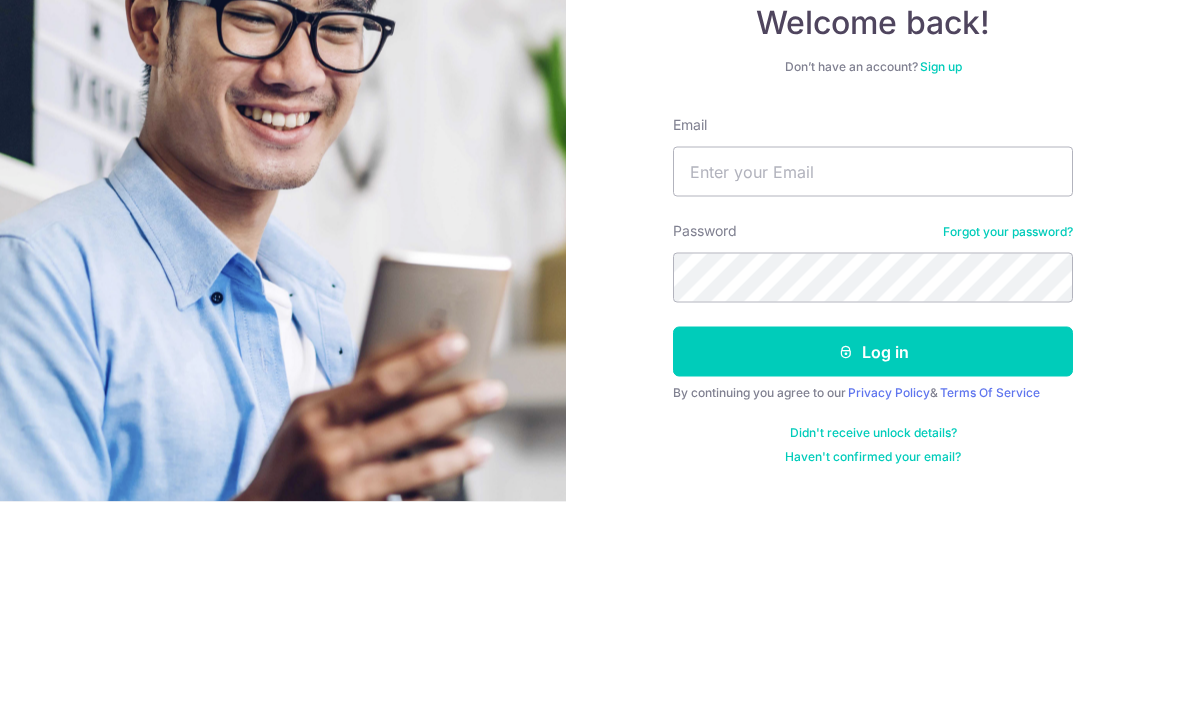 click on "Email" at bounding box center [873, 377] 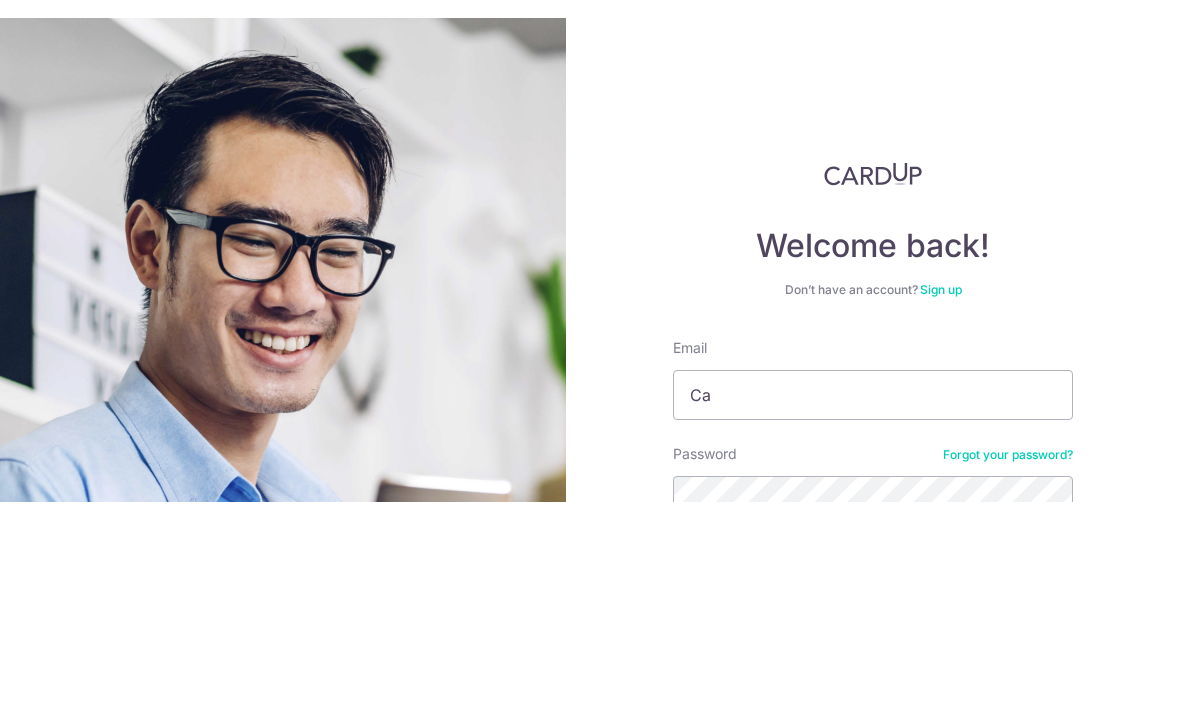 scroll, scrollTop: 35, scrollLeft: 0, axis: vertical 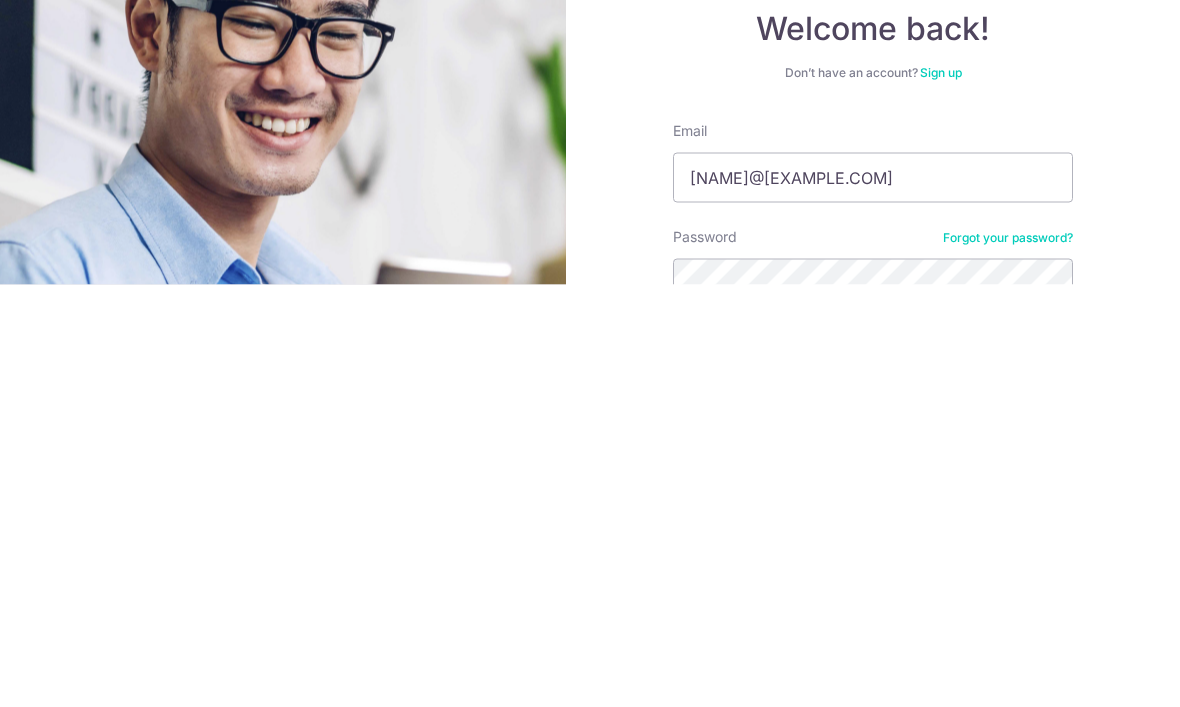 type on "Carrieslh@gmail.com" 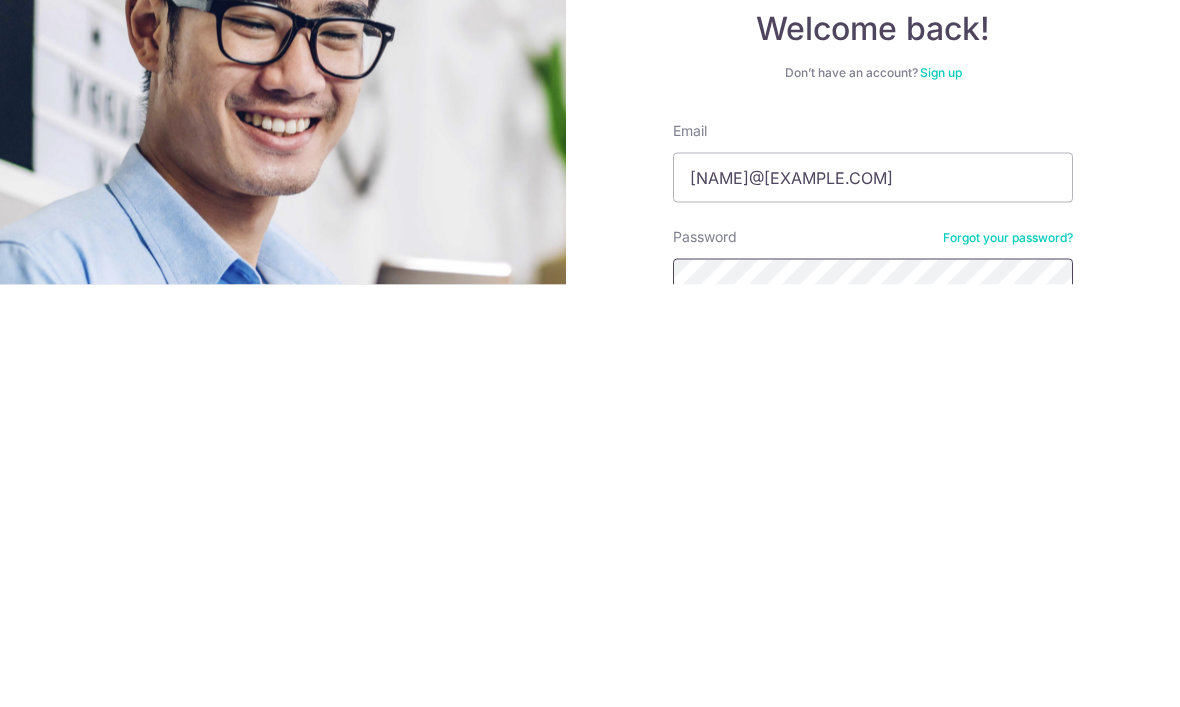 scroll, scrollTop: 67, scrollLeft: 0, axis: vertical 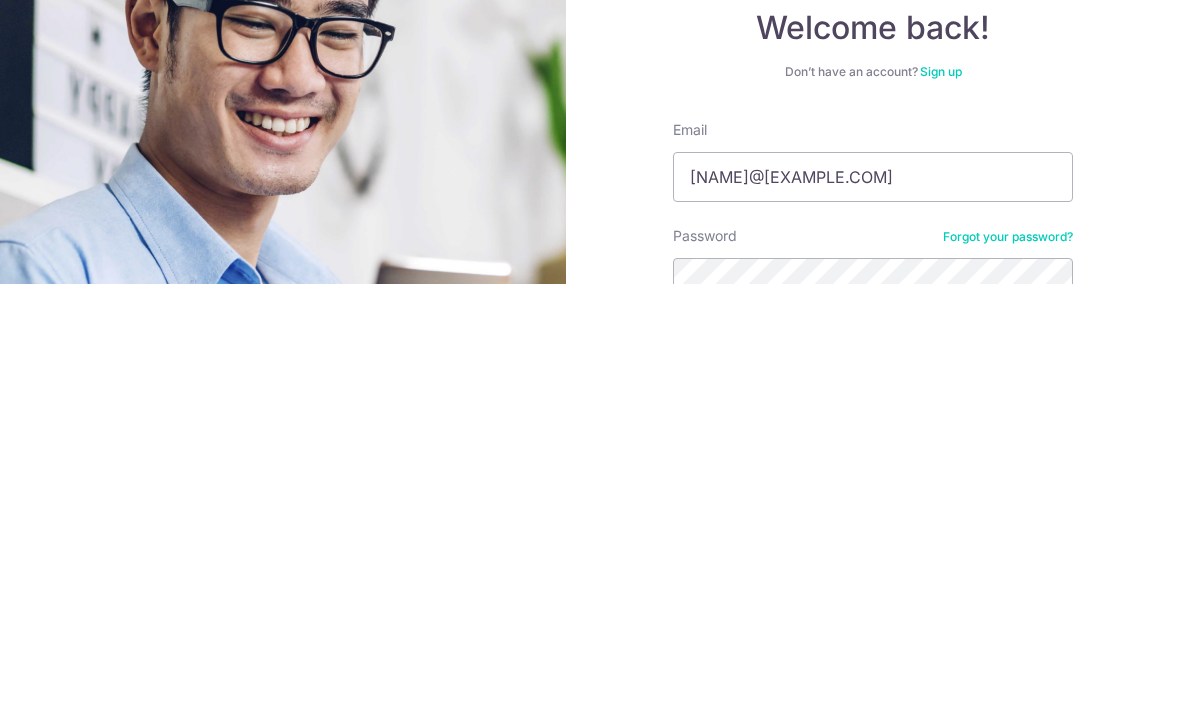 click on "Log in" at bounding box center (873, 780) 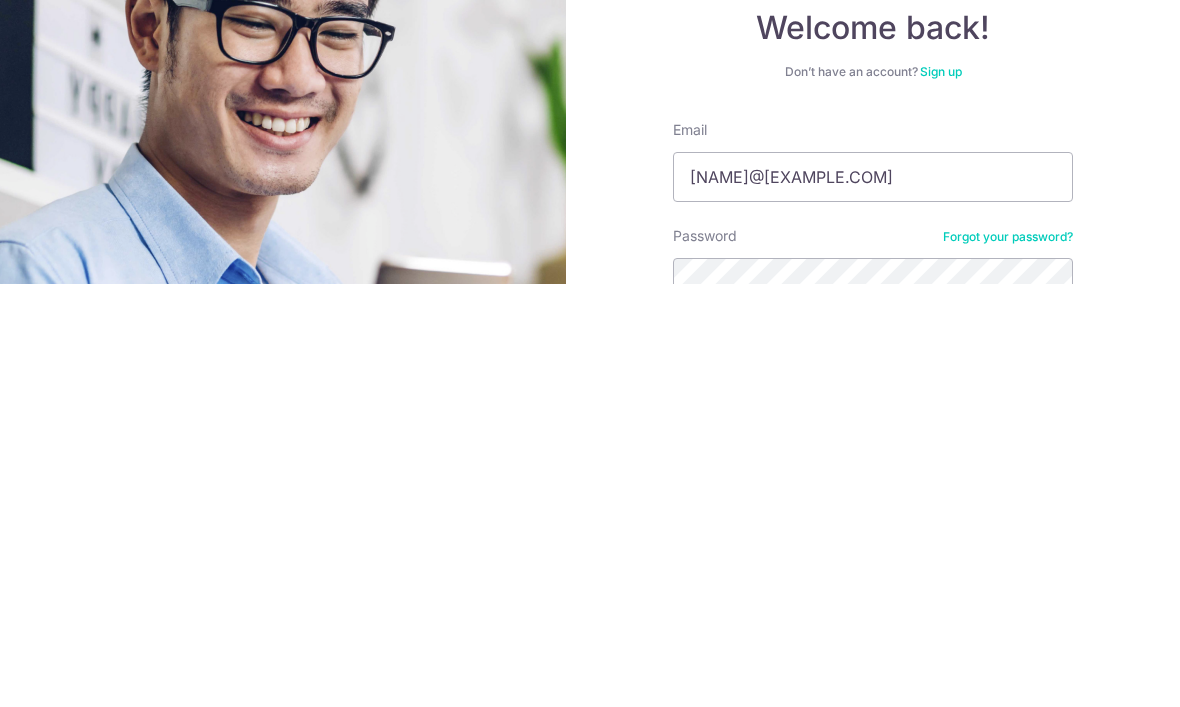 click on "Log in" at bounding box center [873, 780] 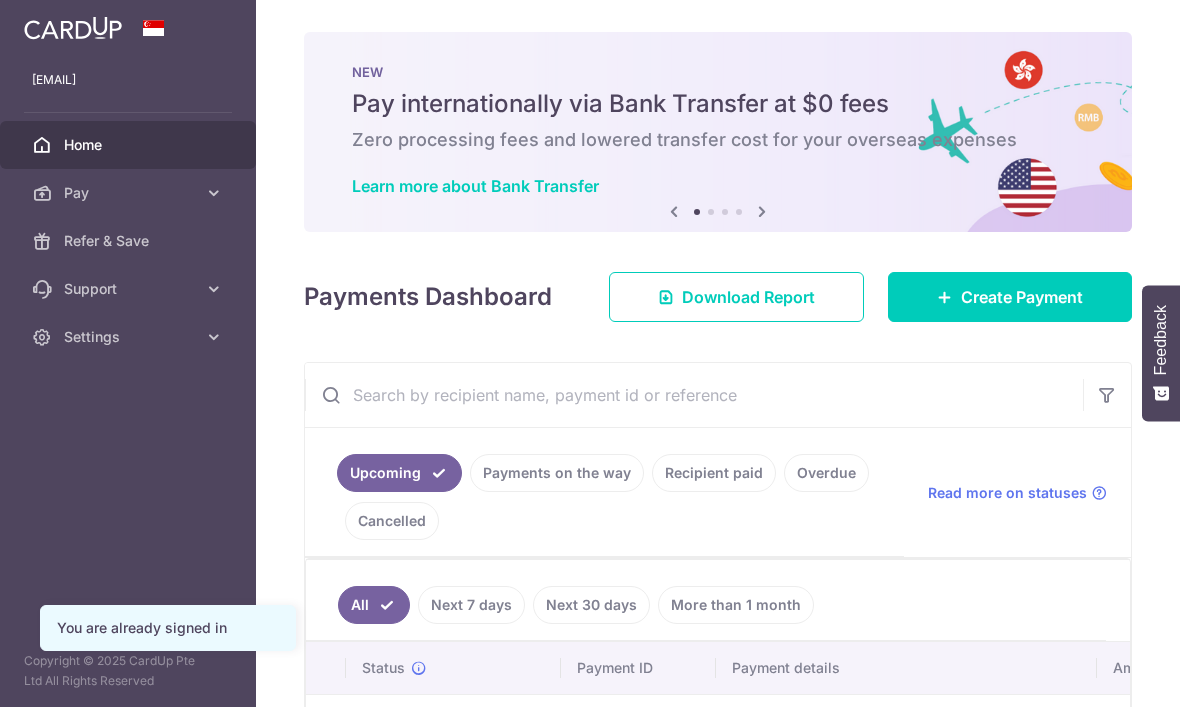 scroll, scrollTop: 0, scrollLeft: 0, axis: both 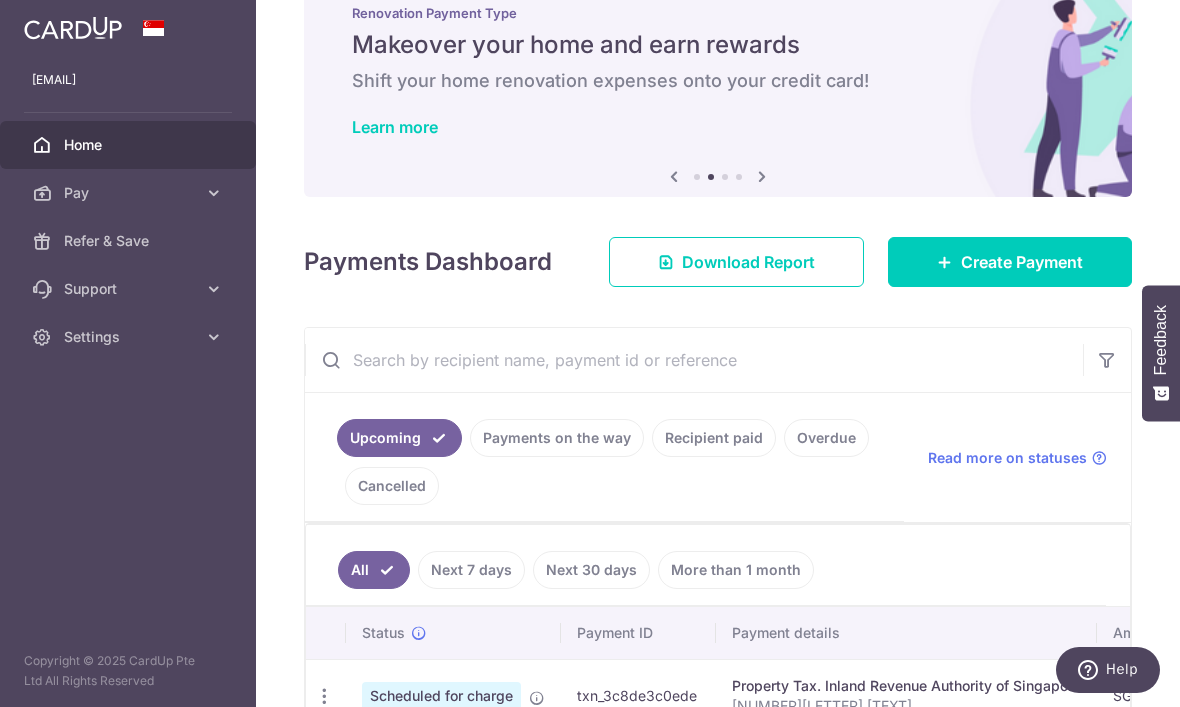 click on "Create Payment" at bounding box center [1022, 262] 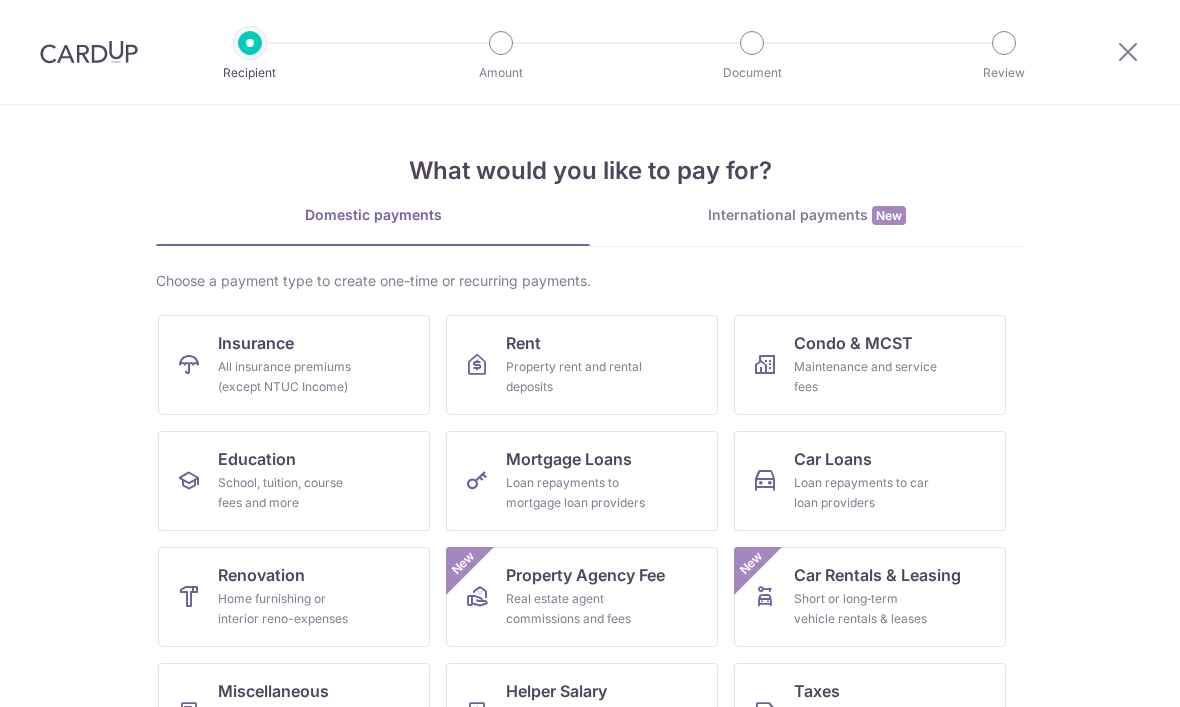 scroll, scrollTop: 0, scrollLeft: 0, axis: both 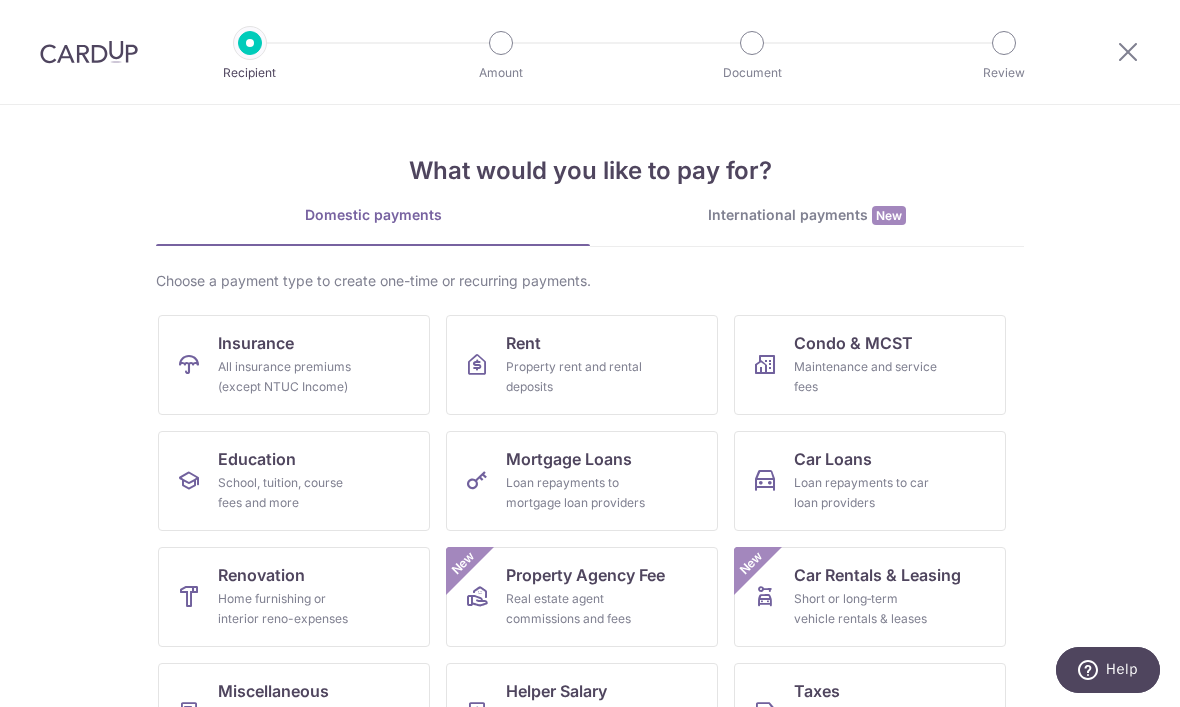 click on "Insurance All insurance premiums (except NTUC Income)" at bounding box center (294, 365) 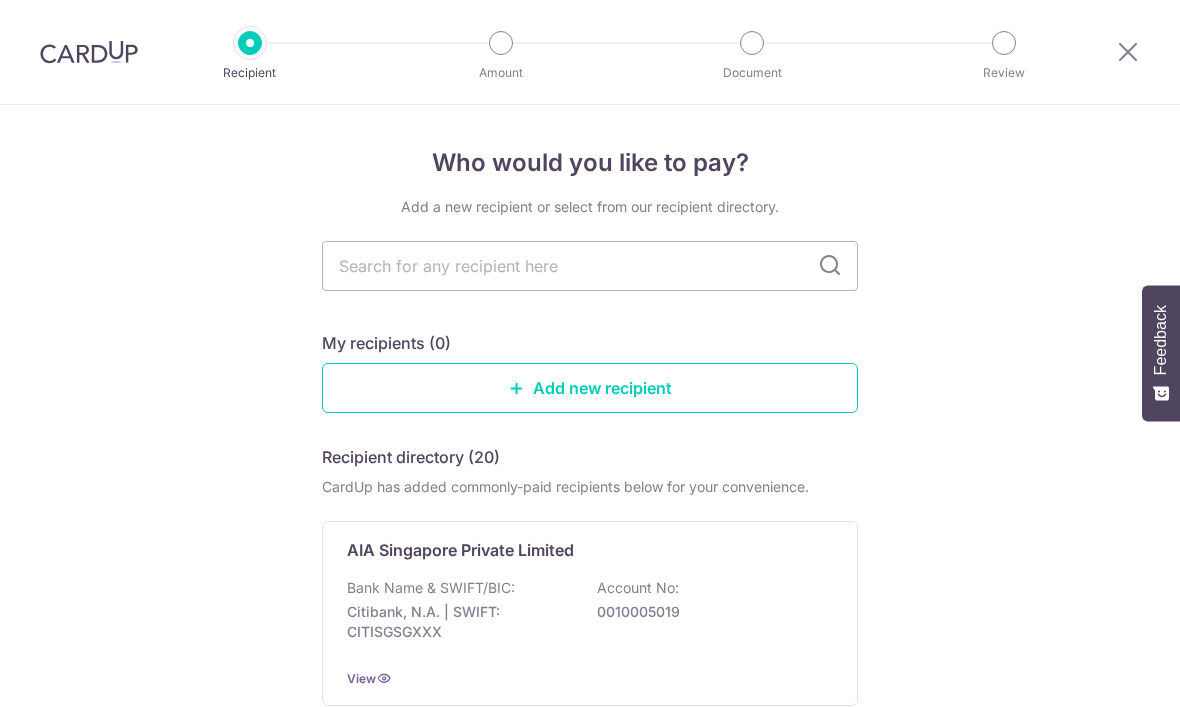 scroll, scrollTop: 0, scrollLeft: 0, axis: both 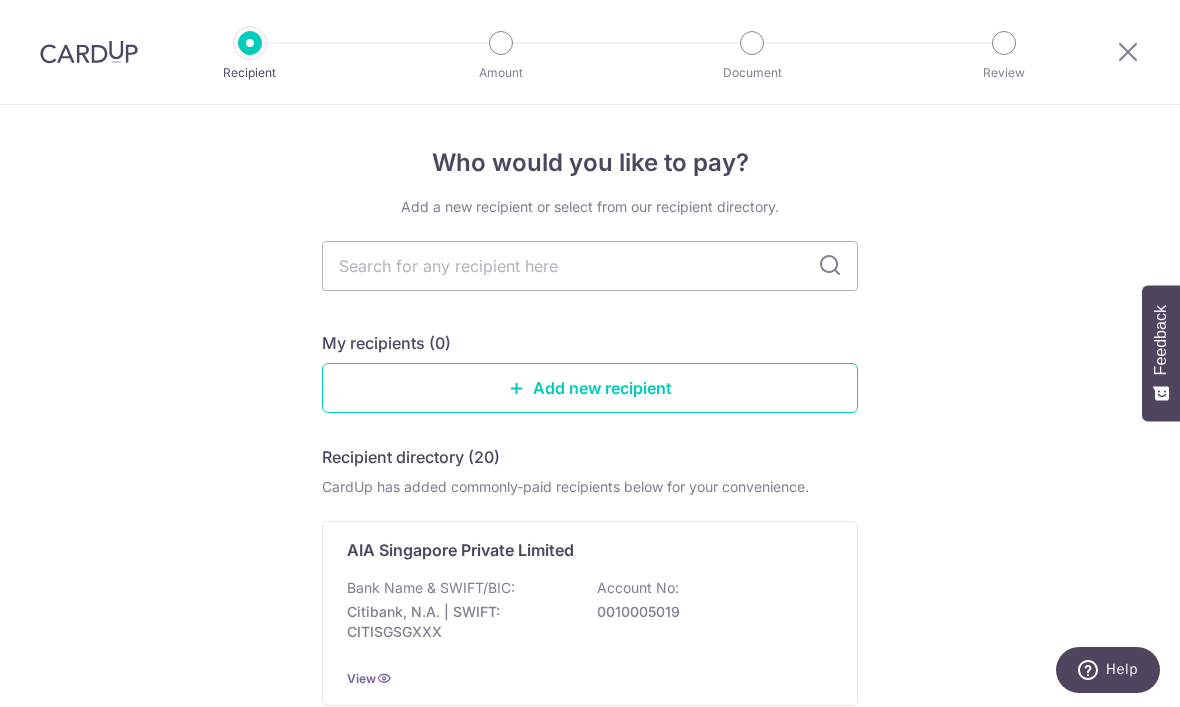 click at bounding box center (590, 266) 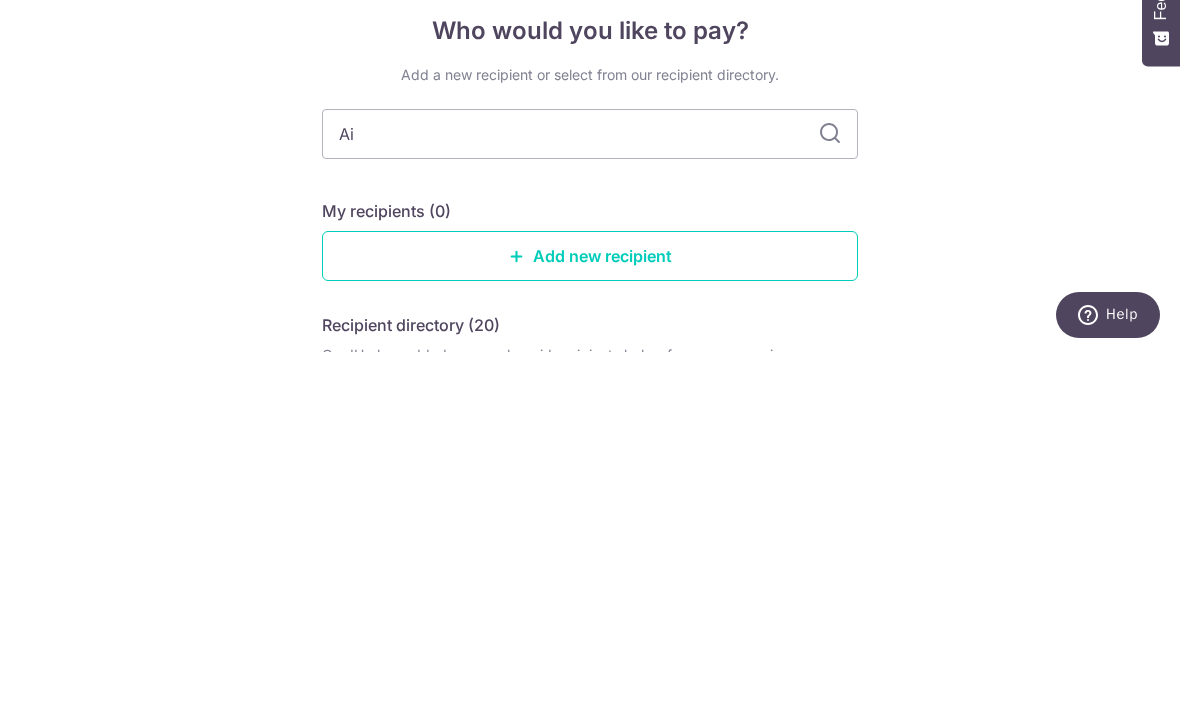 type on "Aia" 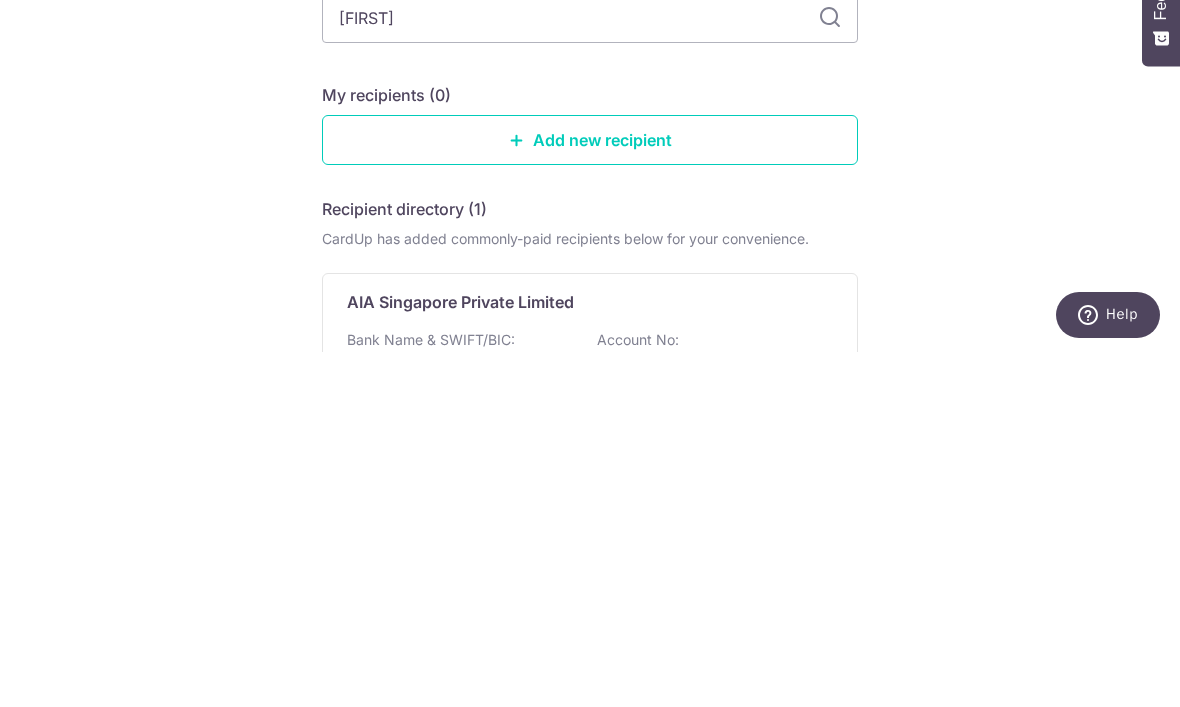 scroll, scrollTop: 114, scrollLeft: 0, axis: vertical 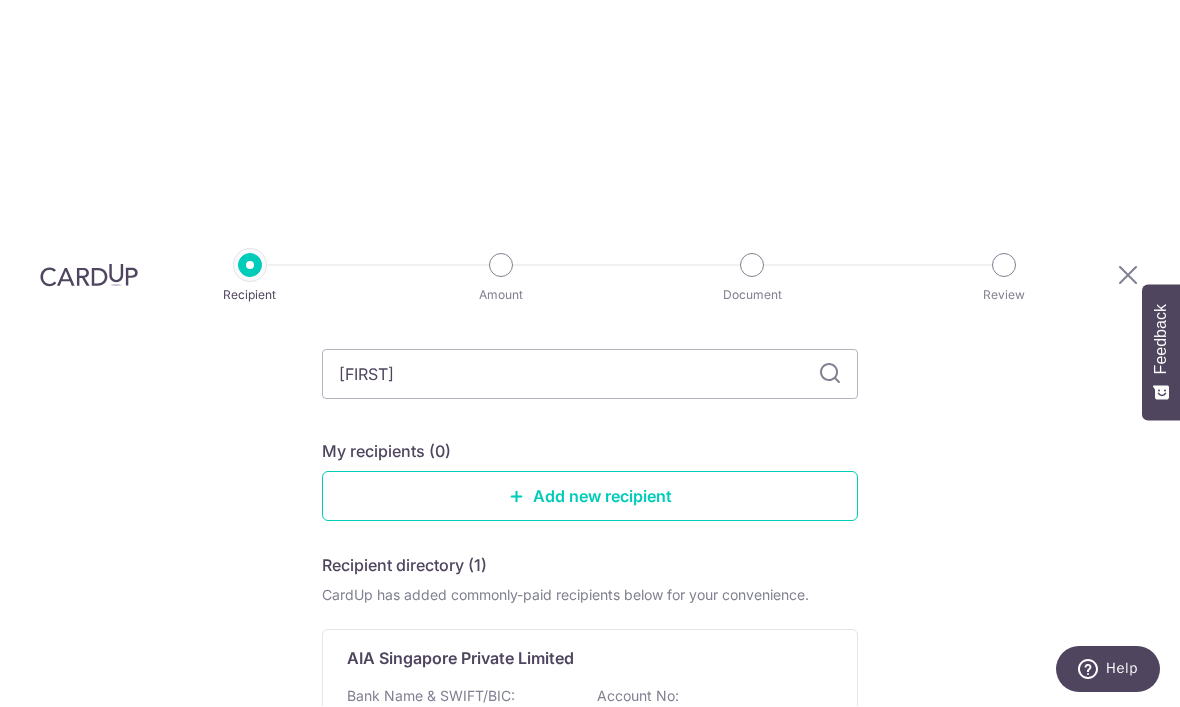 click on "Bank Name & SWIFT/BIC:
Citibank, N.A. | SWIFT: CITISGSGXXX
Account No:
0010005019" at bounding box center [590, 724] 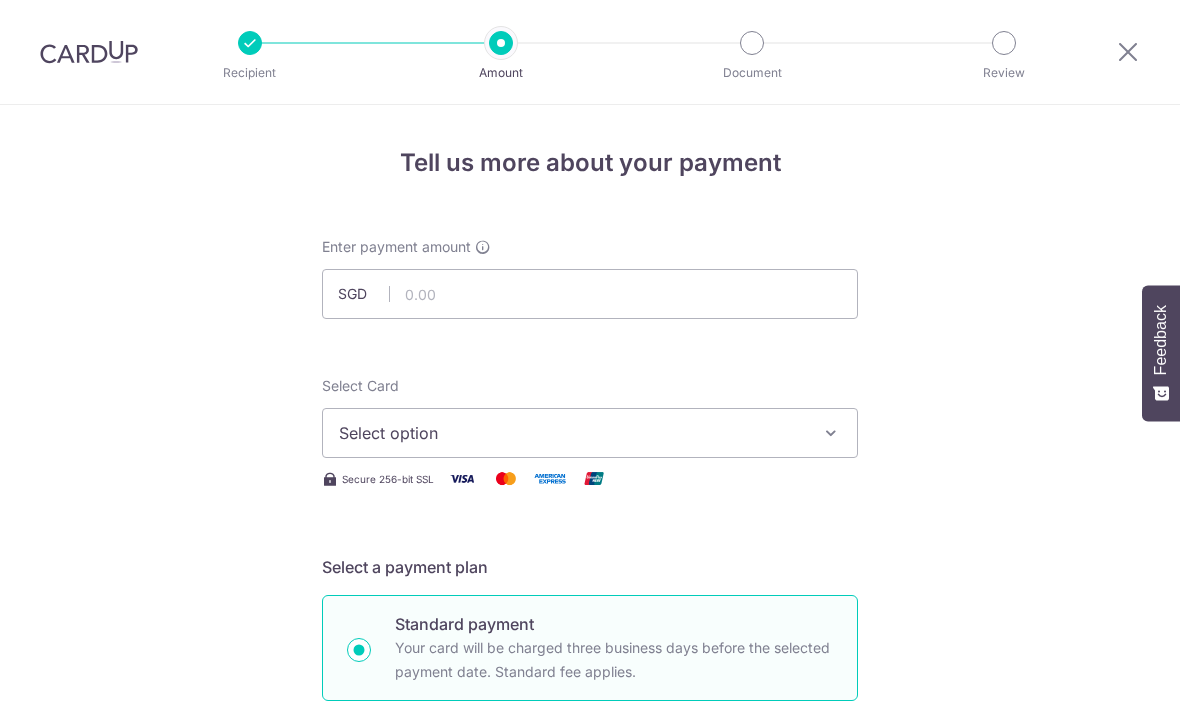 scroll, scrollTop: 0, scrollLeft: 0, axis: both 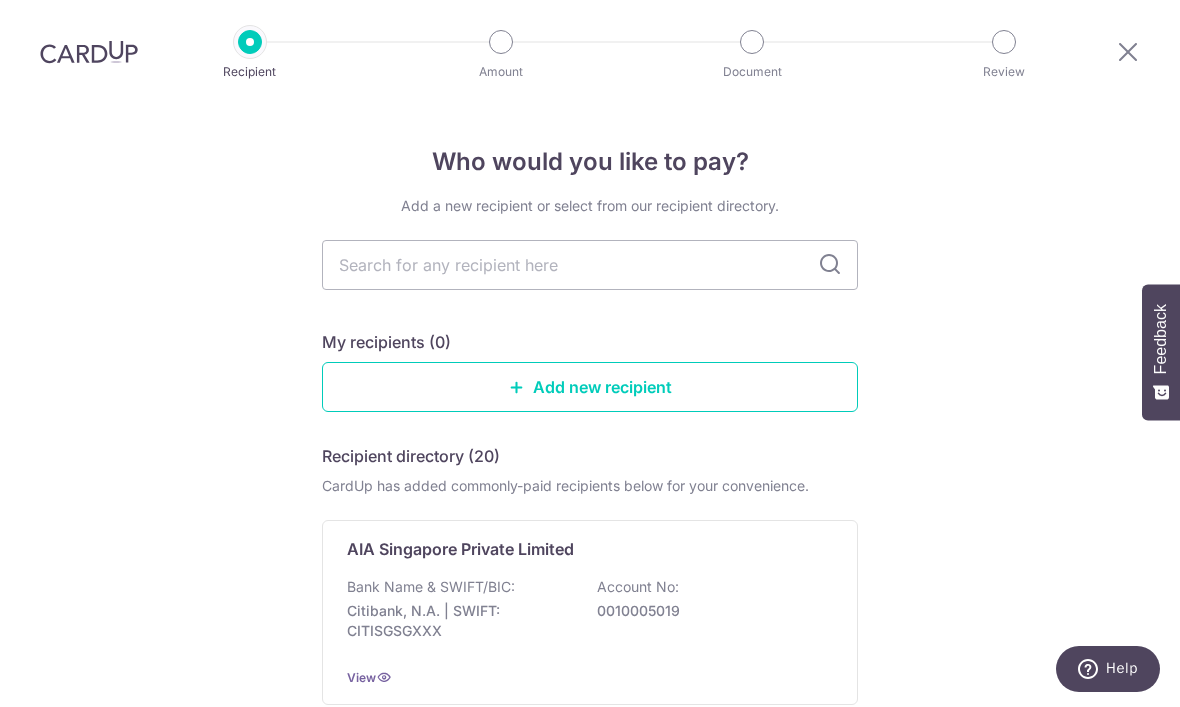 click at bounding box center [590, 266] 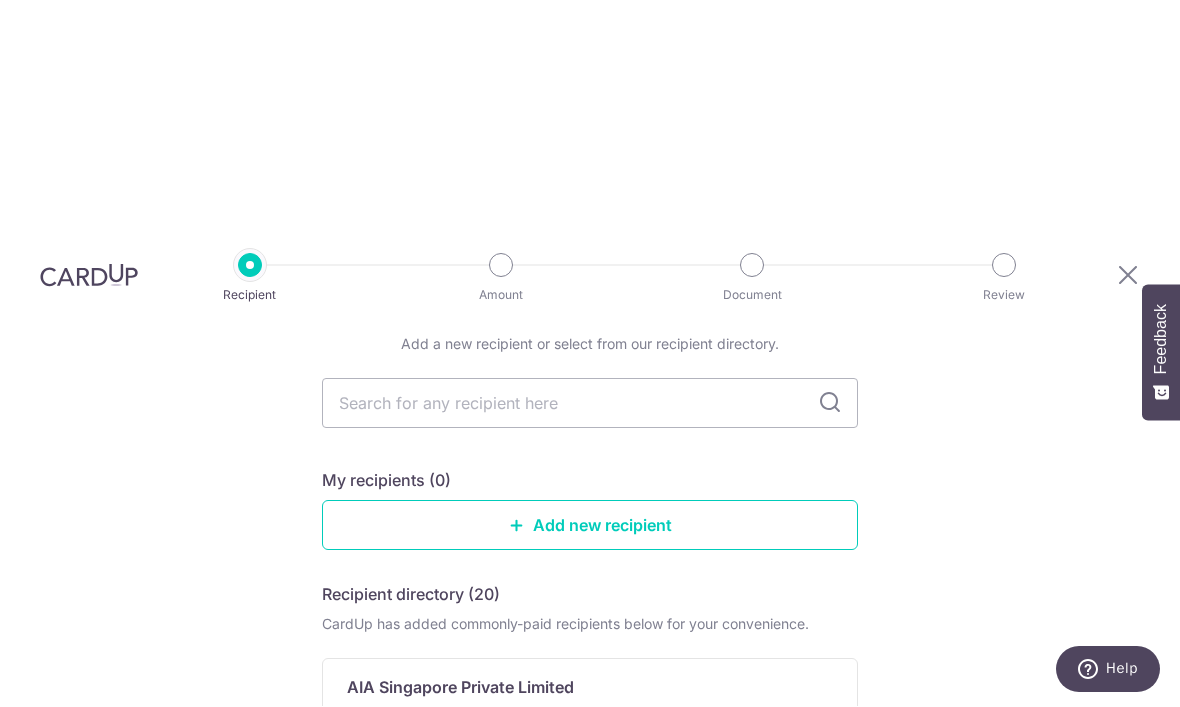 scroll, scrollTop: 210, scrollLeft: 0, axis: vertical 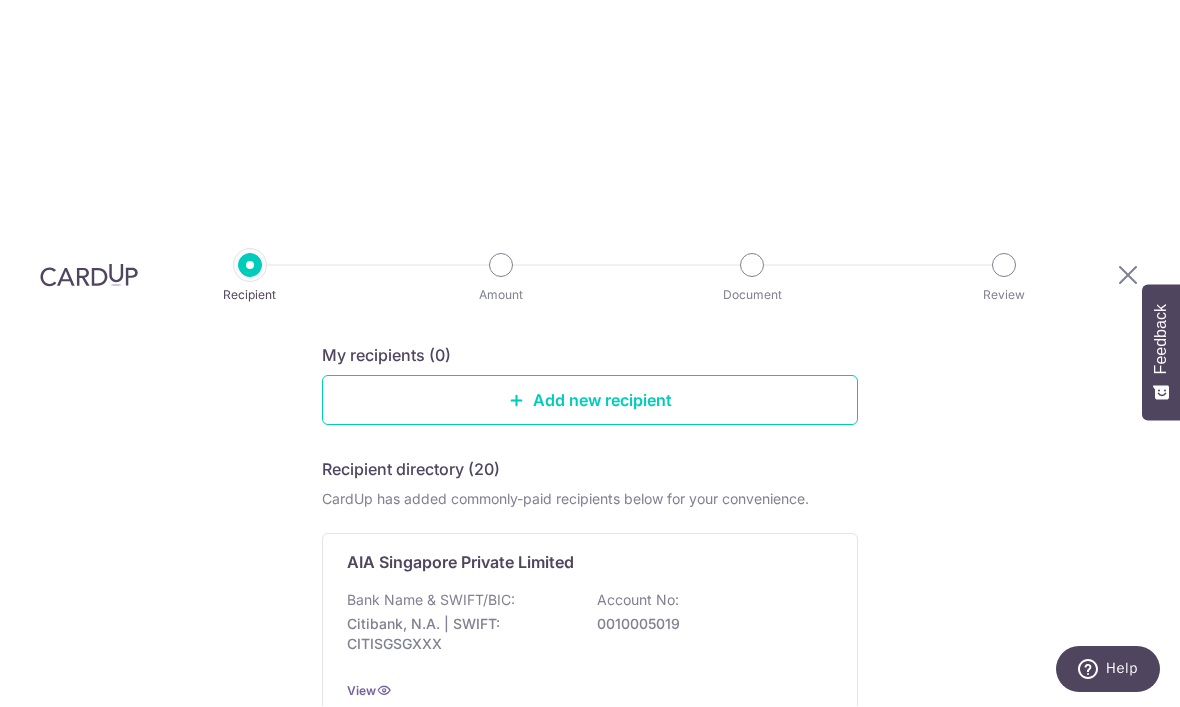 click on "Account No:" at bounding box center (638, 601) 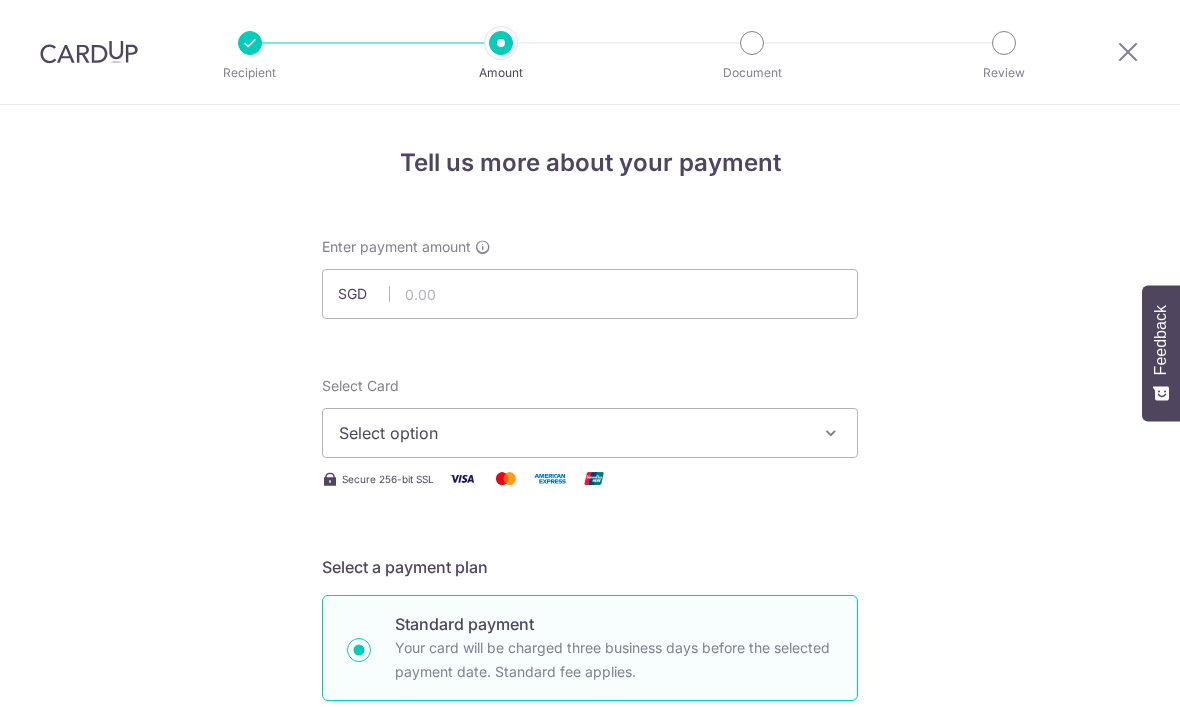 scroll, scrollTop: 0, scrollLeft: 0, axis: both 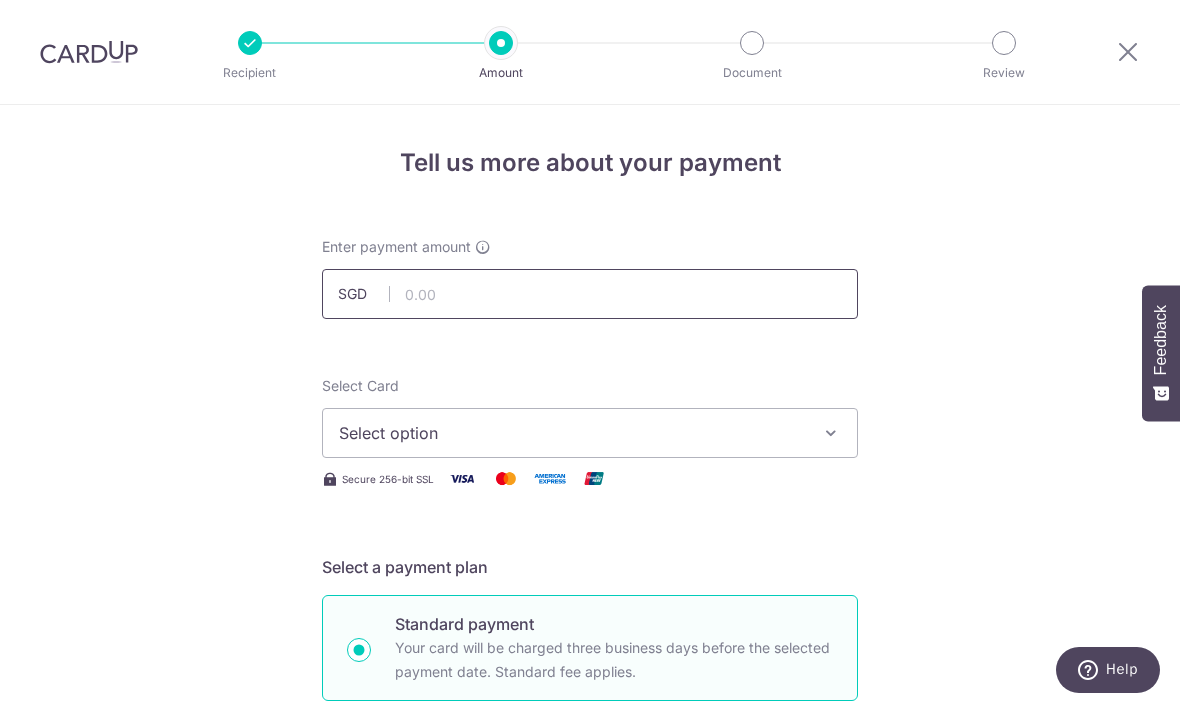 click at bounding box center [590, 294] 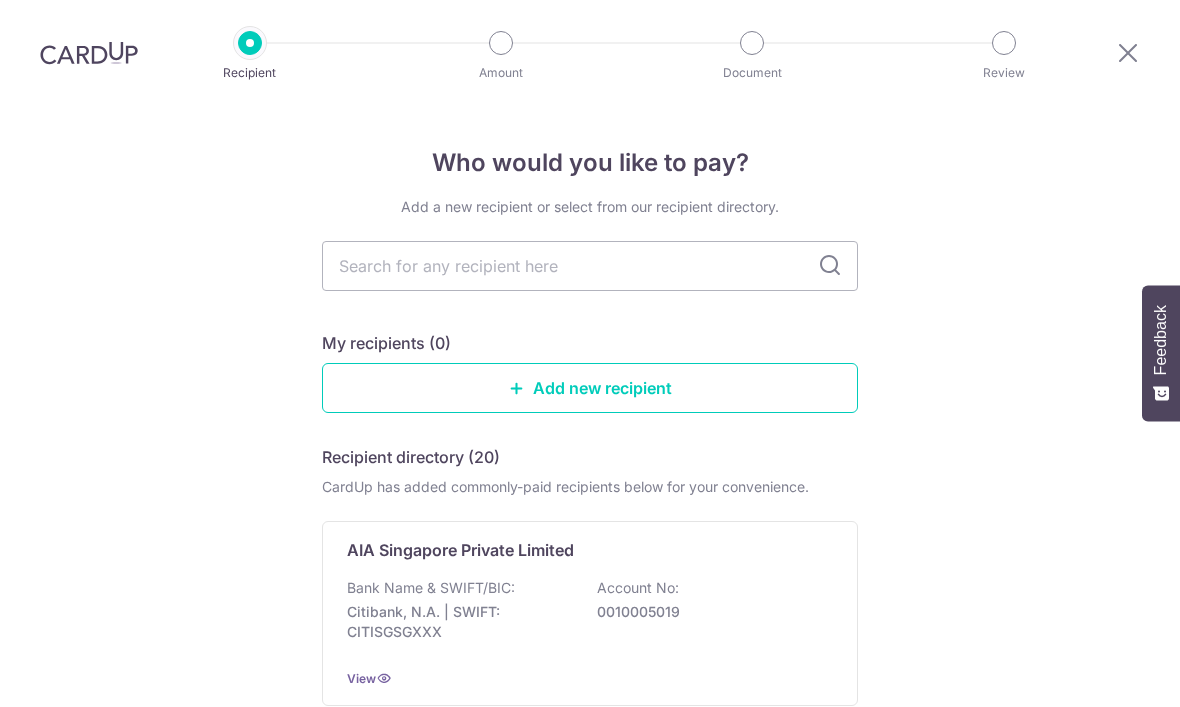 scroll, scrollTop: 68, scrollLeft: 0, axis: vertical 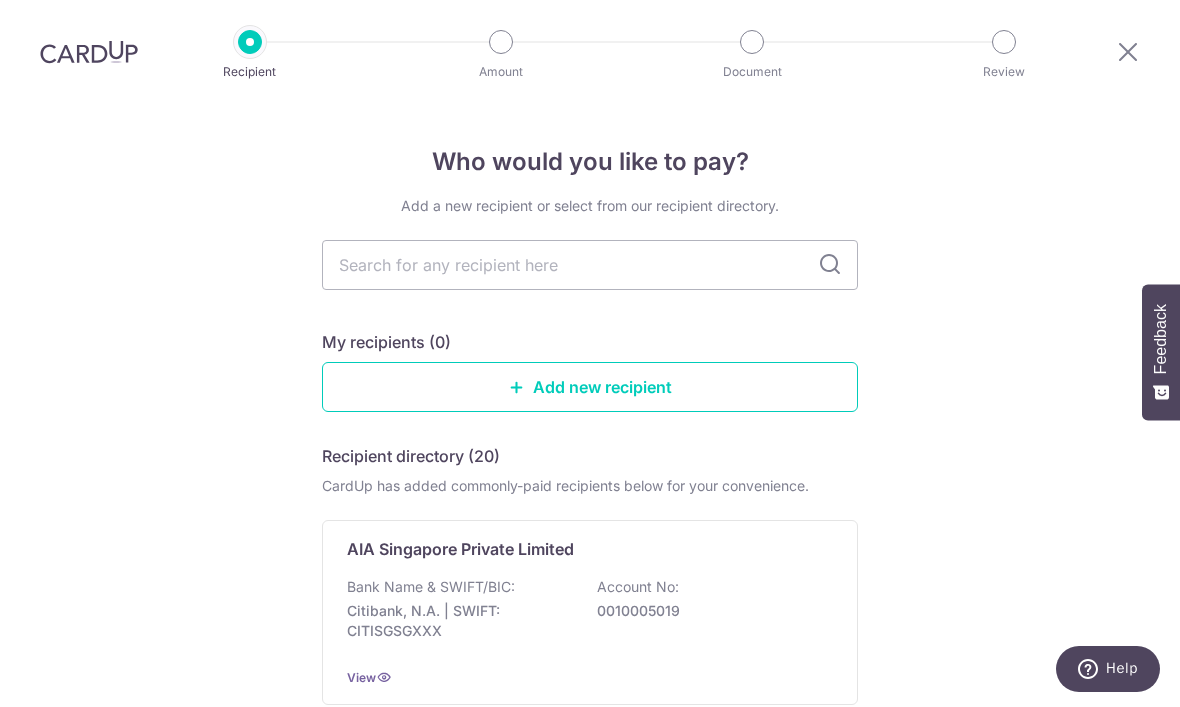 click on "Bank Name & SWIFT/BIC:
Citibank, N.A. | SWIFT: CITISGSGXXX
Account No:
0010005019" at bounding box center (590, 615) 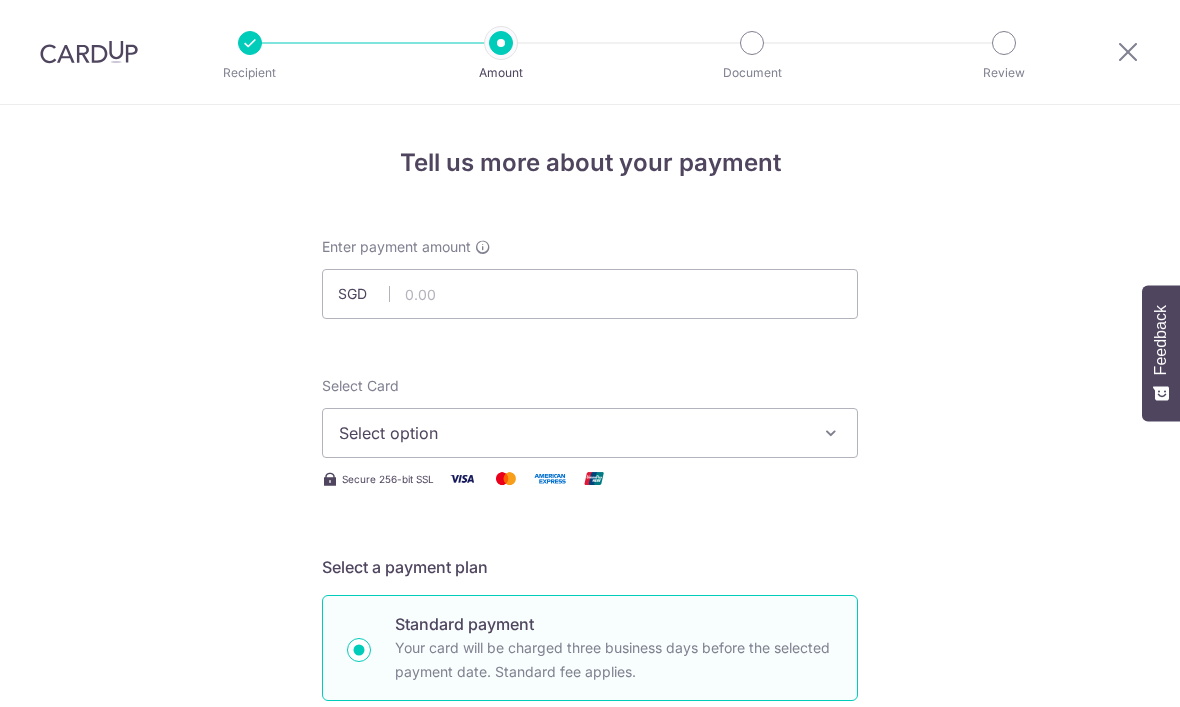 scroll, scrollTop: 0, scrollLeft: 0, axis: both 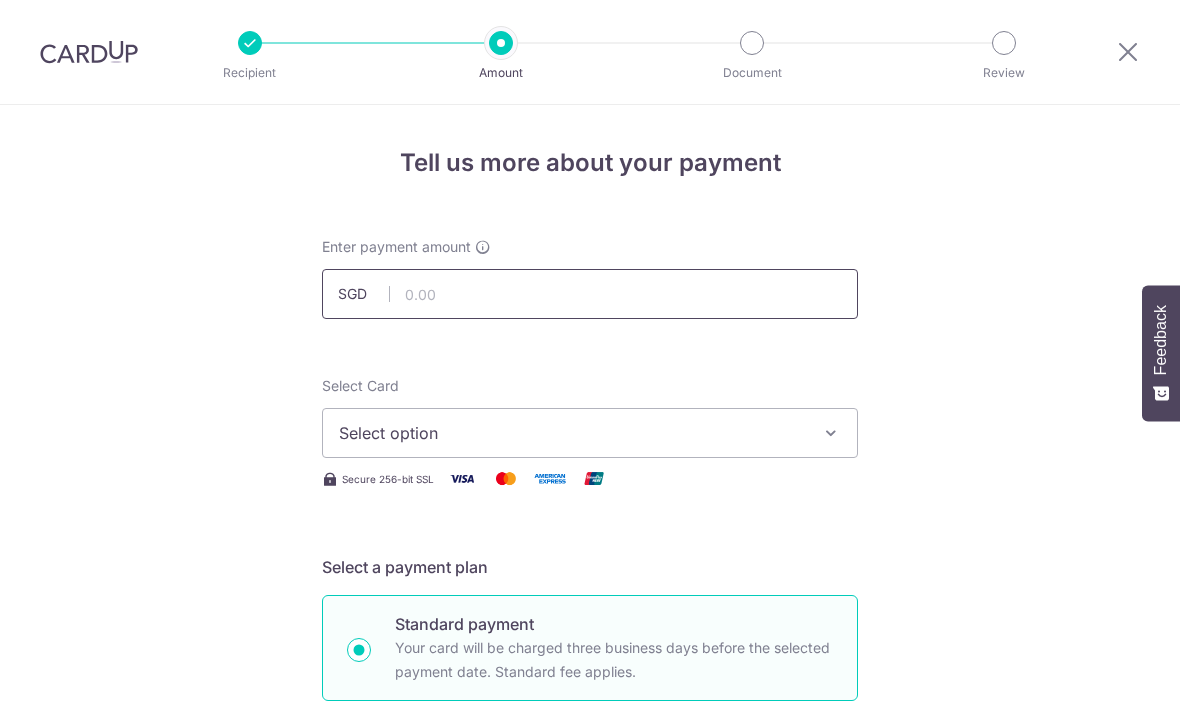 click at bounding box center [590, 294] 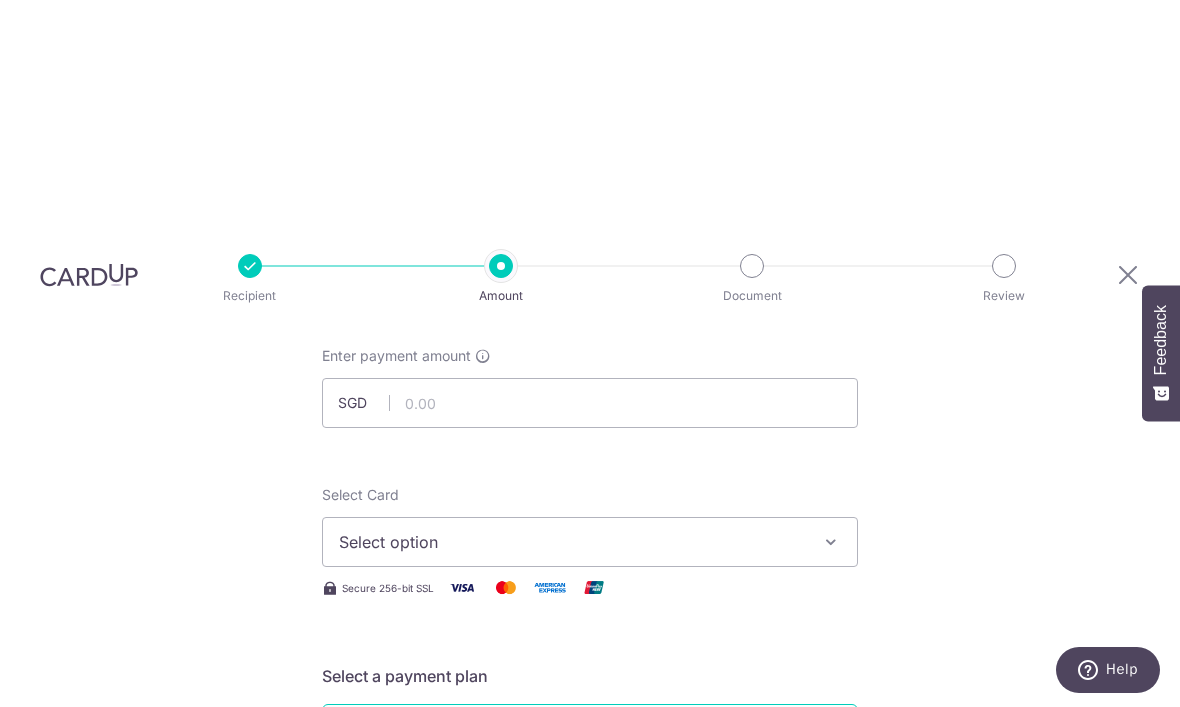 scroll, scrollTop: 97, scrollLeft: 0, axis: vertical 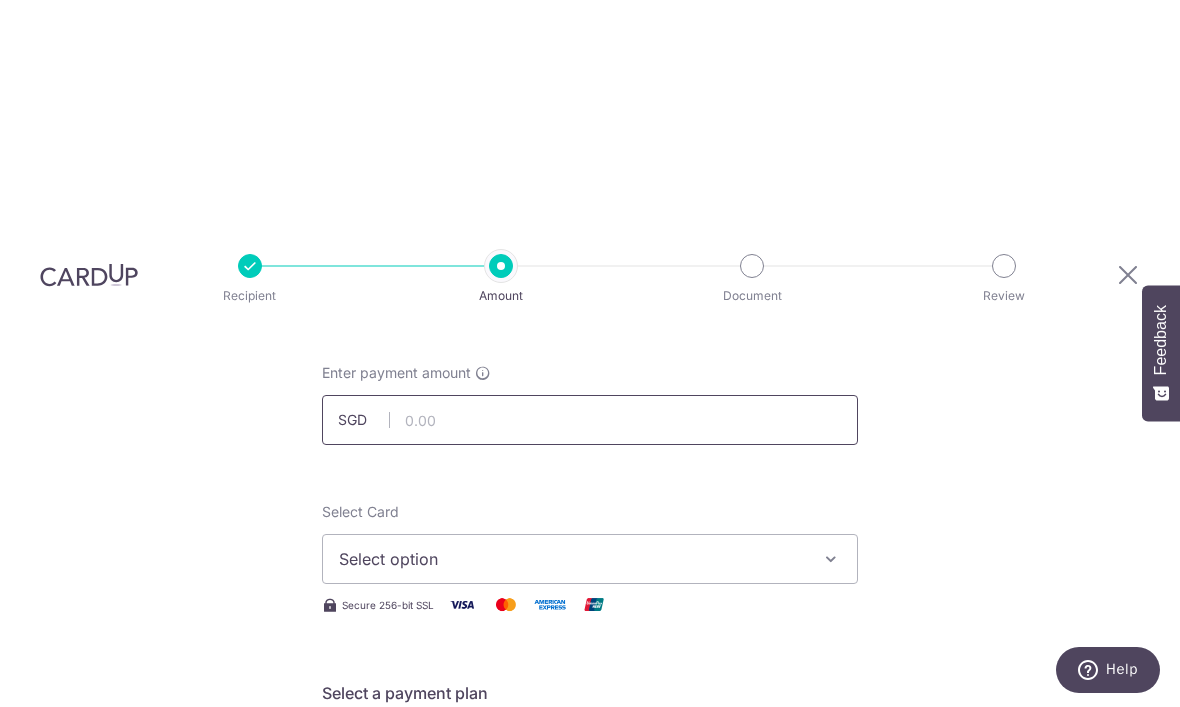click at bounding box center [590, 420] 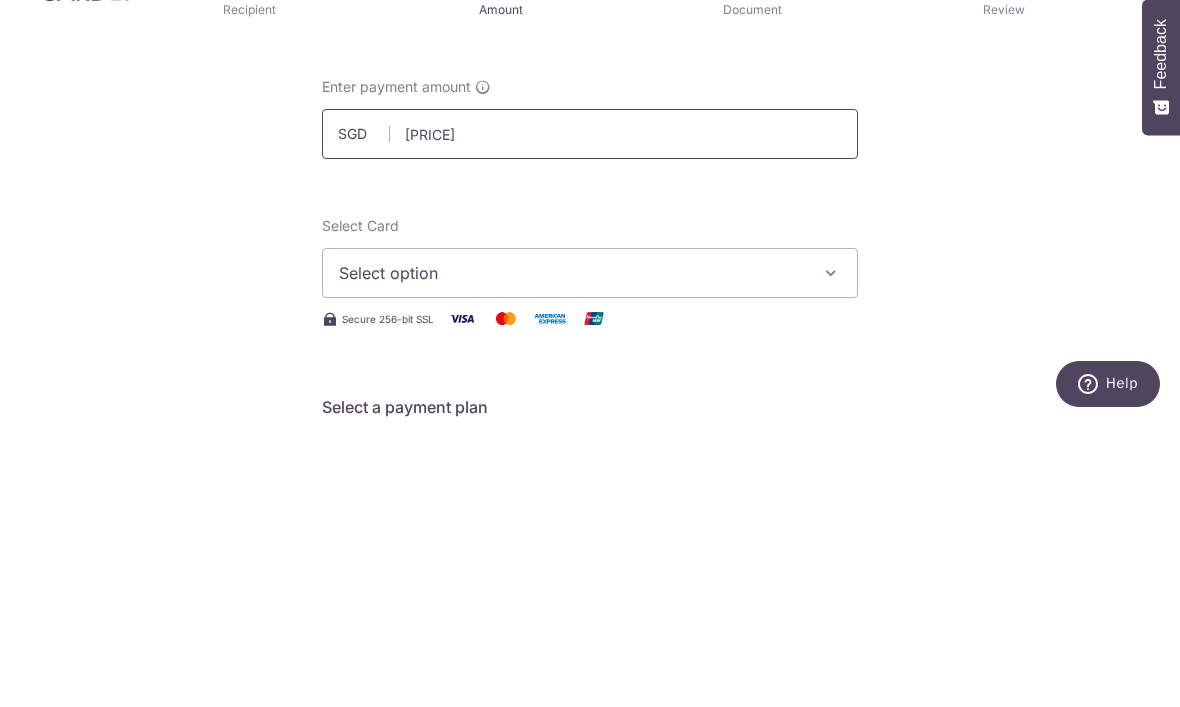 scroll, scrollTop: 169, scrollLeft: 0, axis: vertical 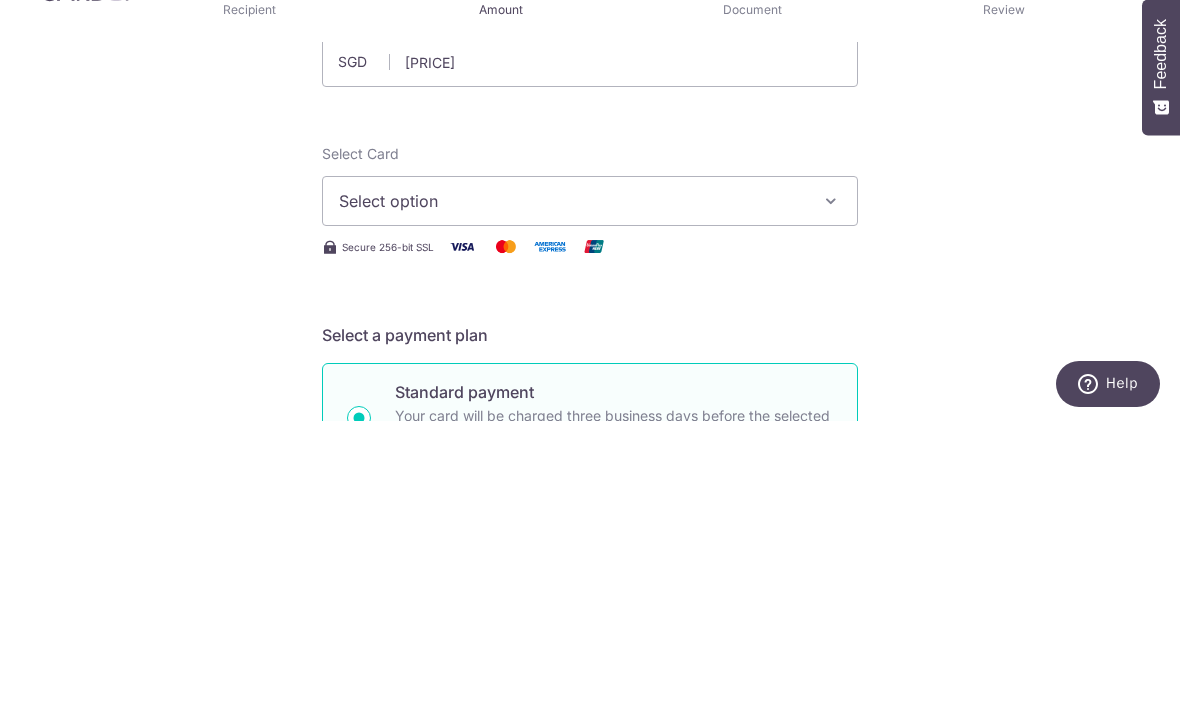 click on "Select option" at bounding box center (590, 487) 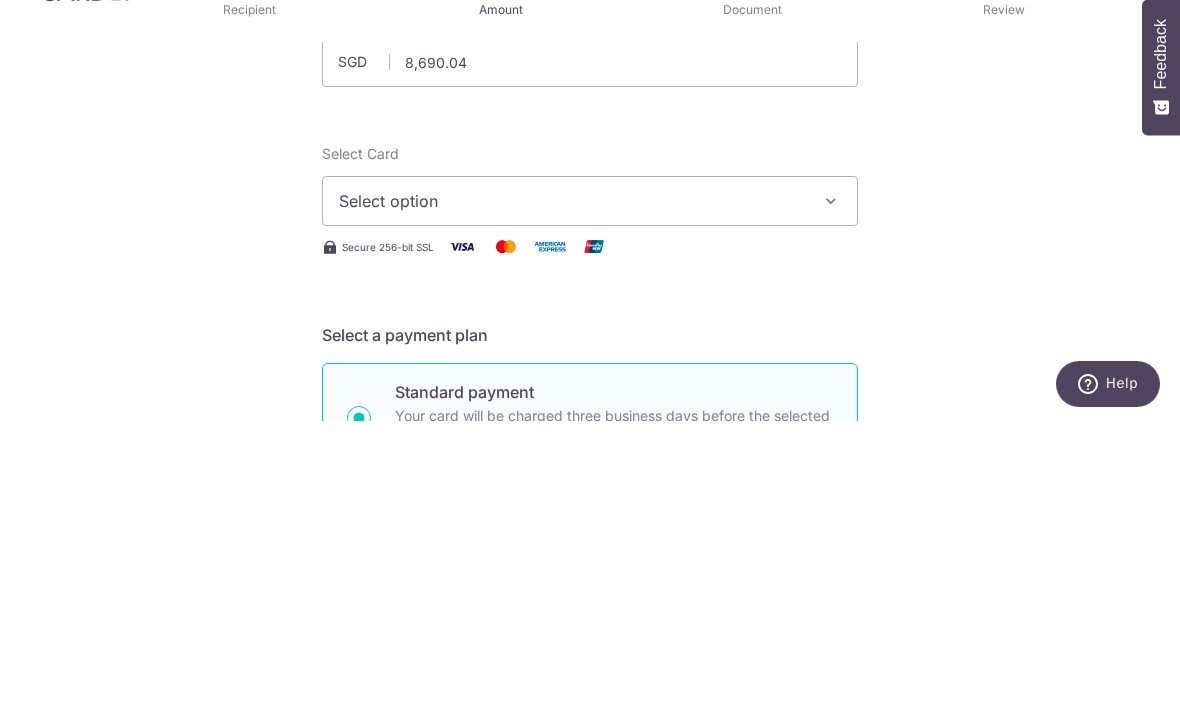 scroll, scrollTop: 67, scrollLeft: 0, axis: vertical 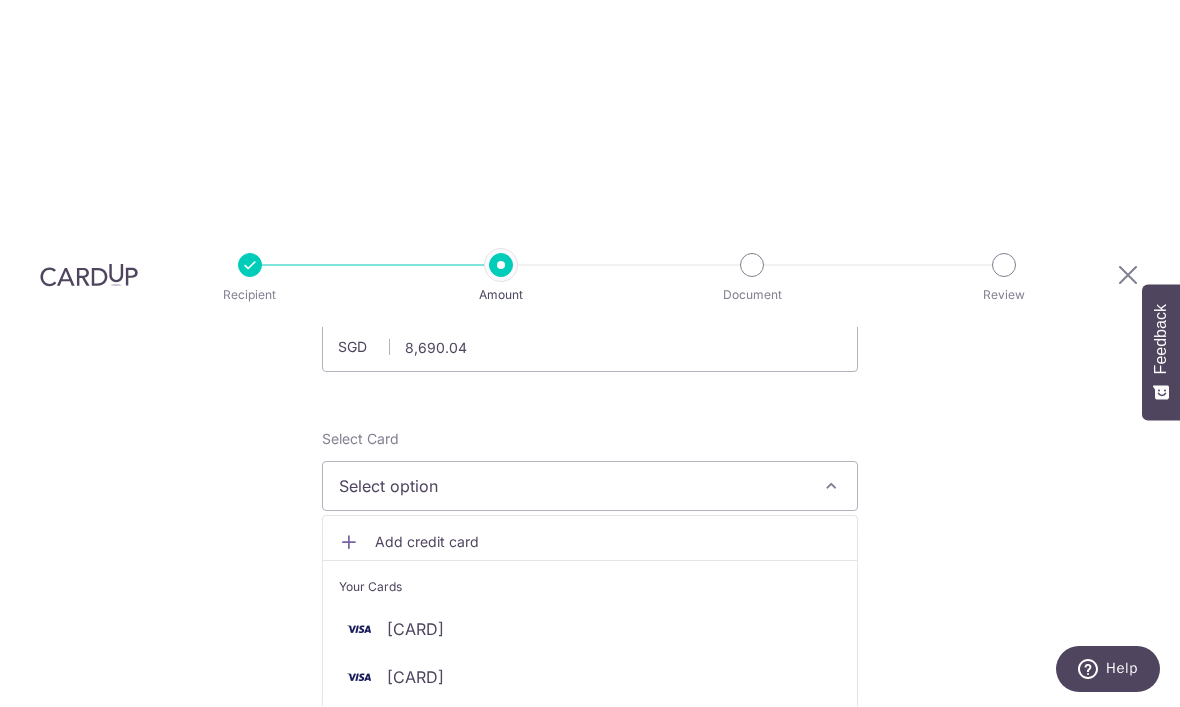 click on "[CARD]" at bounding box center (590, 630) 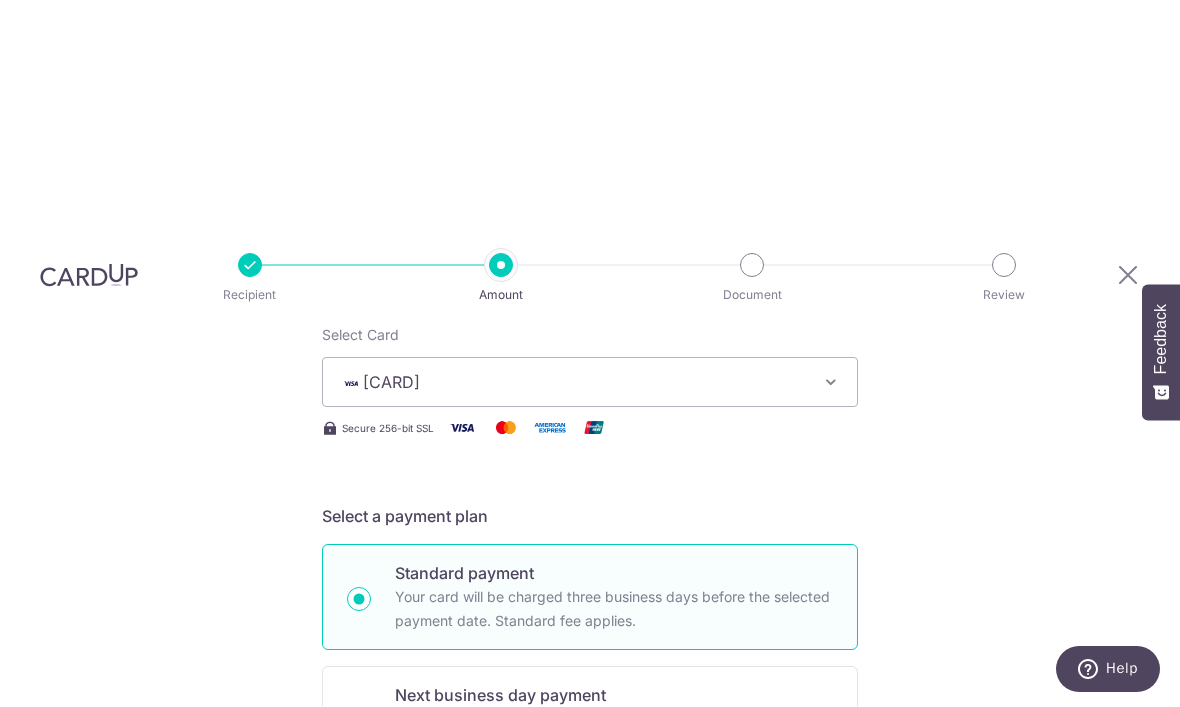 scroll, scrollTop: 262, scrollLeft: 0, axis: vertical 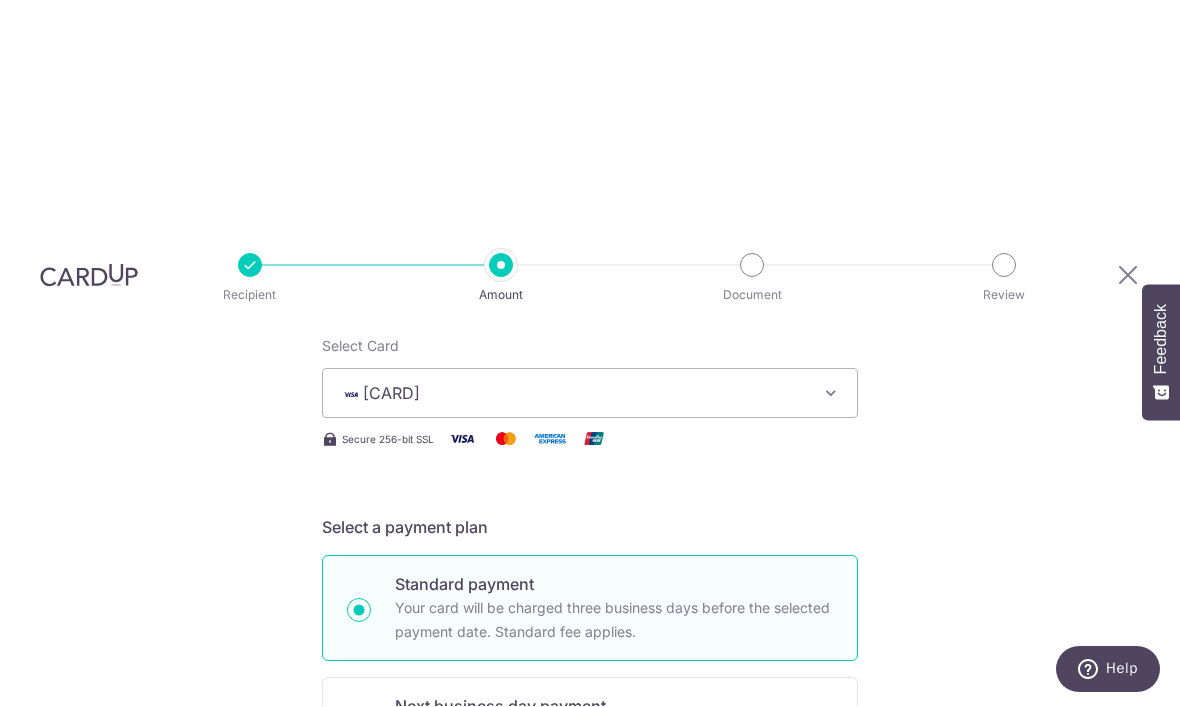 click at bounding box center (831, 394) 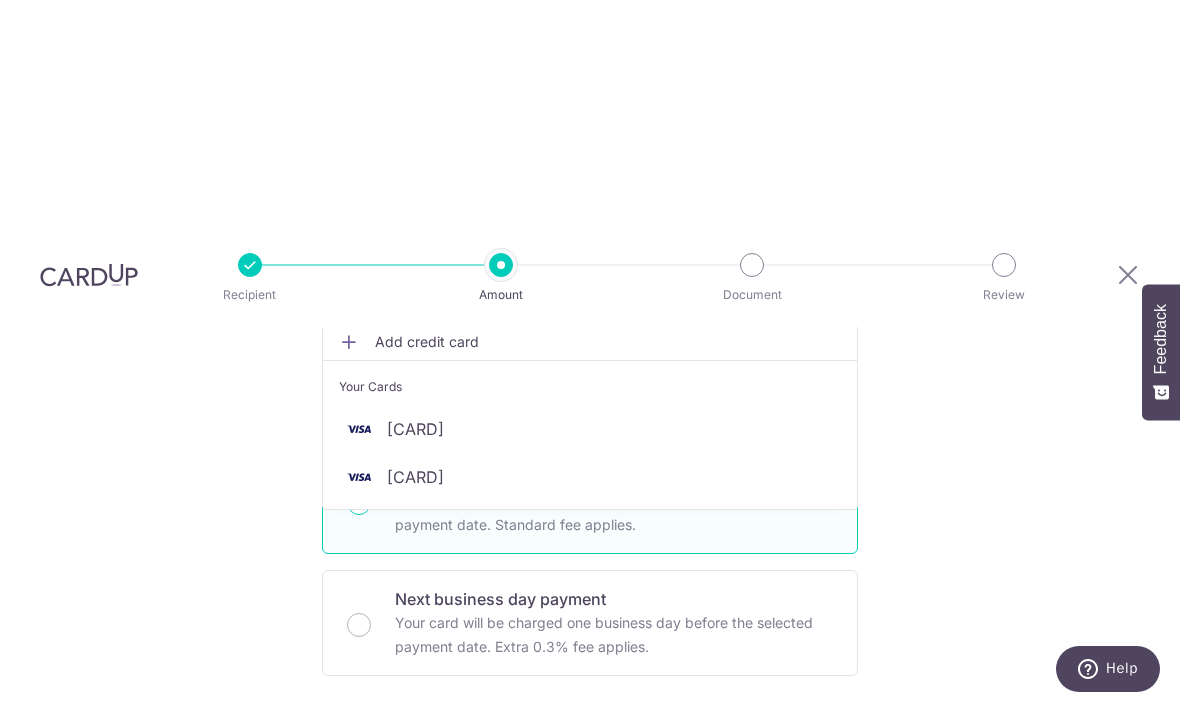 scroll, scrollTop: 370, scrollLeft: 0, axis: vertical 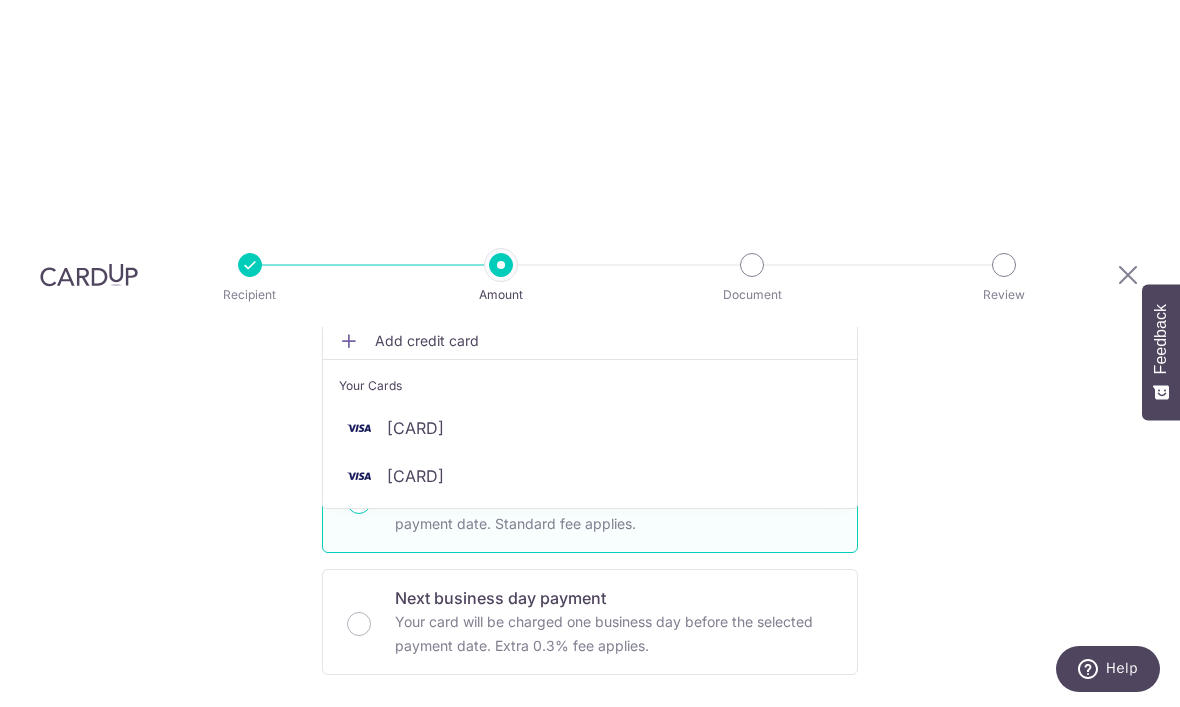 click on "**** 3640" at bounding box center [590, 429] 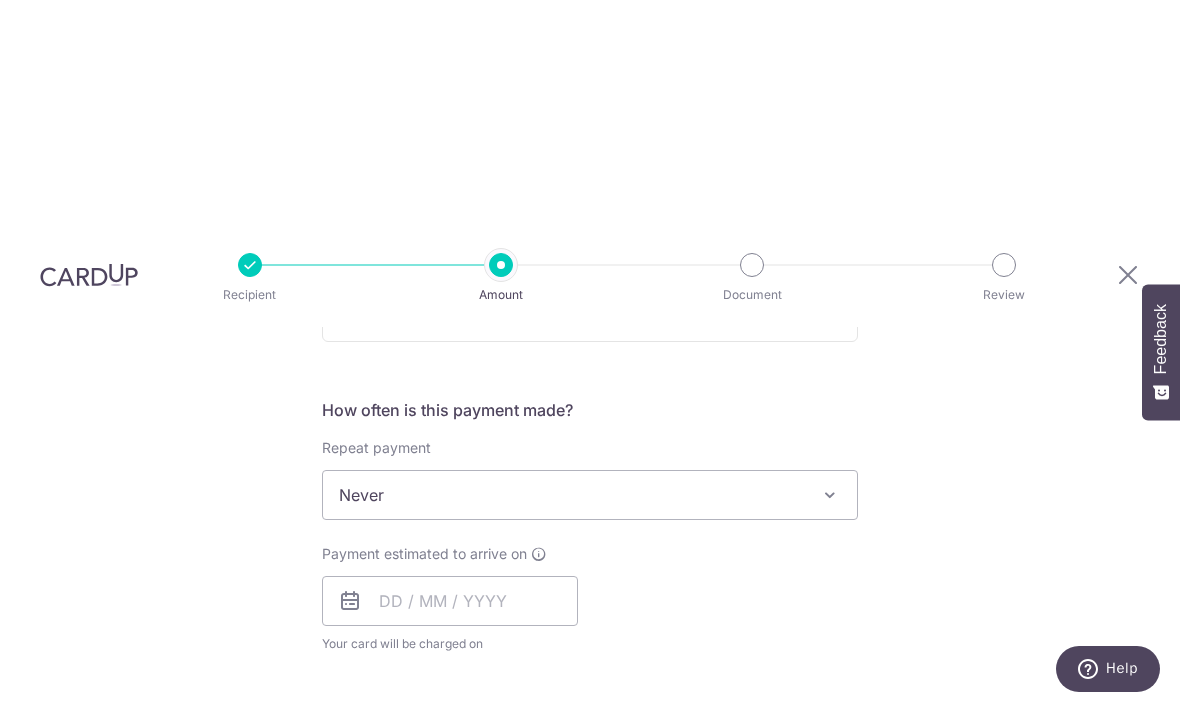 scroll, scrollTop: 704, scrollLeft: 0, axis: vertical 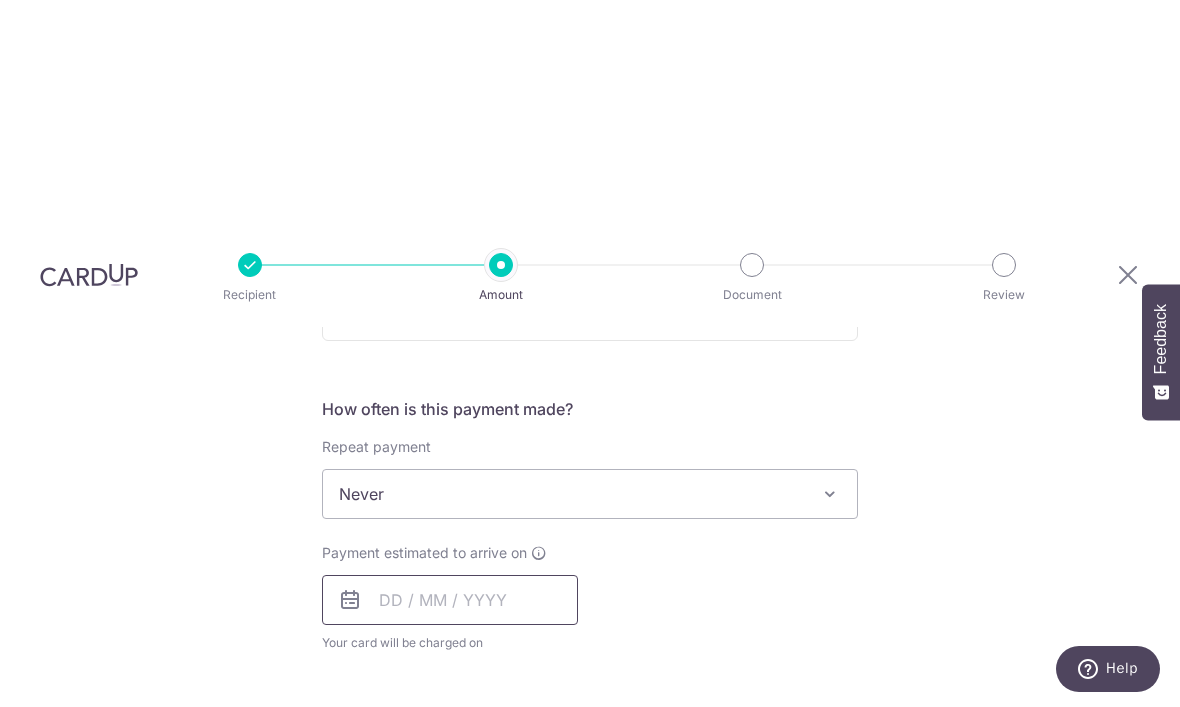 click at bounding box center [450, 601] 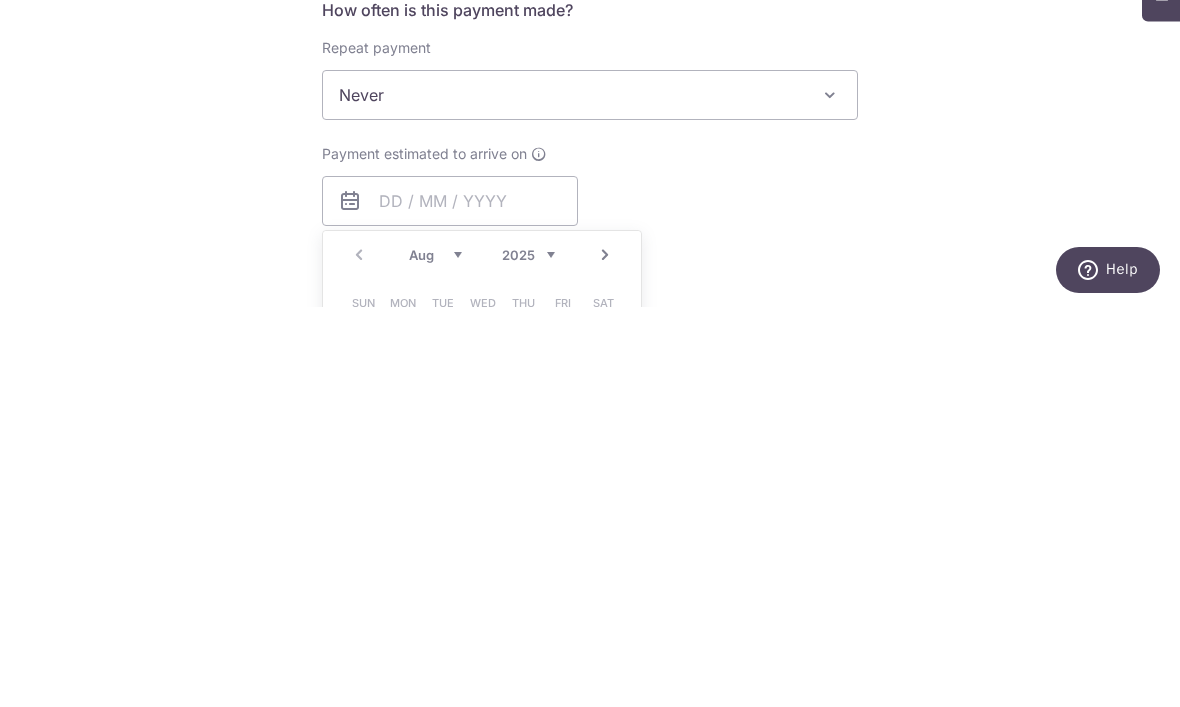 click on "Next" at bounding box center [605, 655] 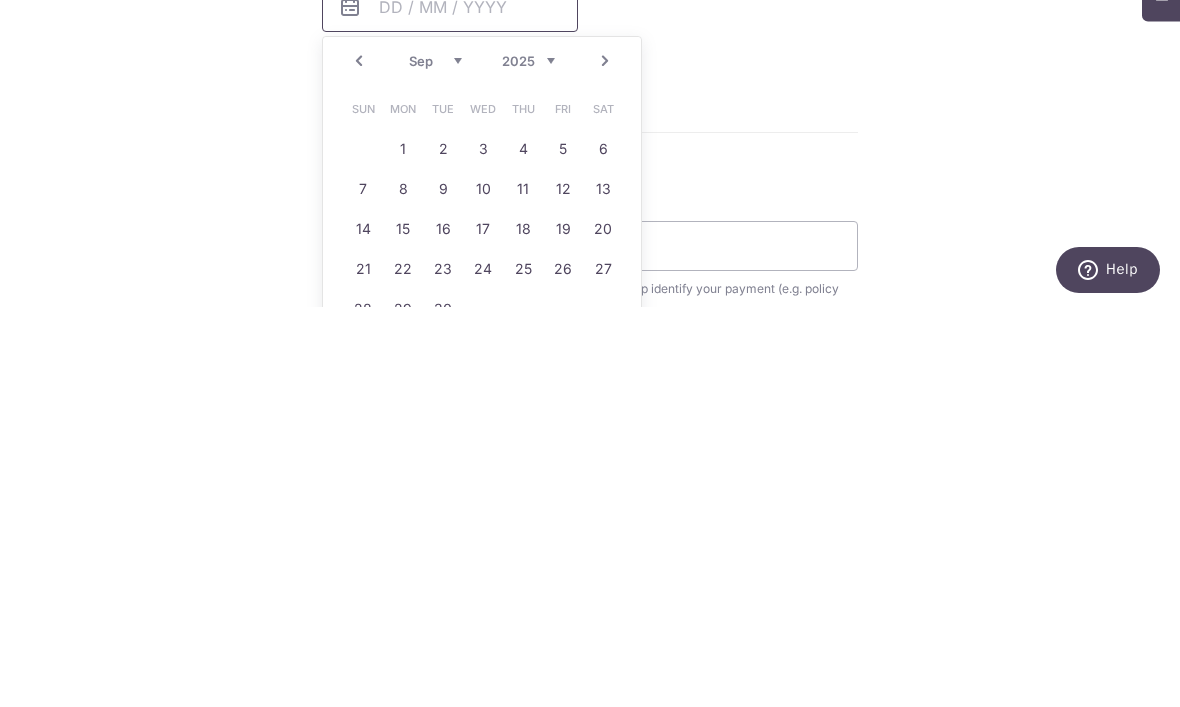 scroll, scrollTop: 900, scrollLeft: 0, axis: vertical 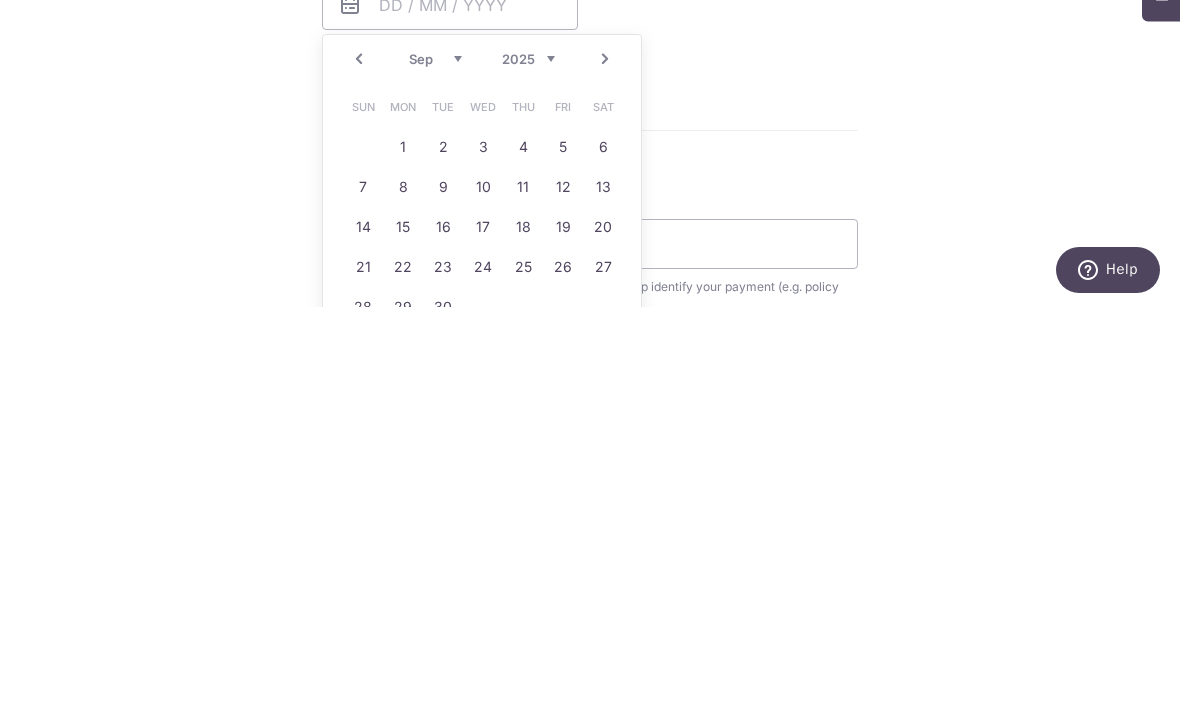 click on "5" at bounding box center [563, 547] 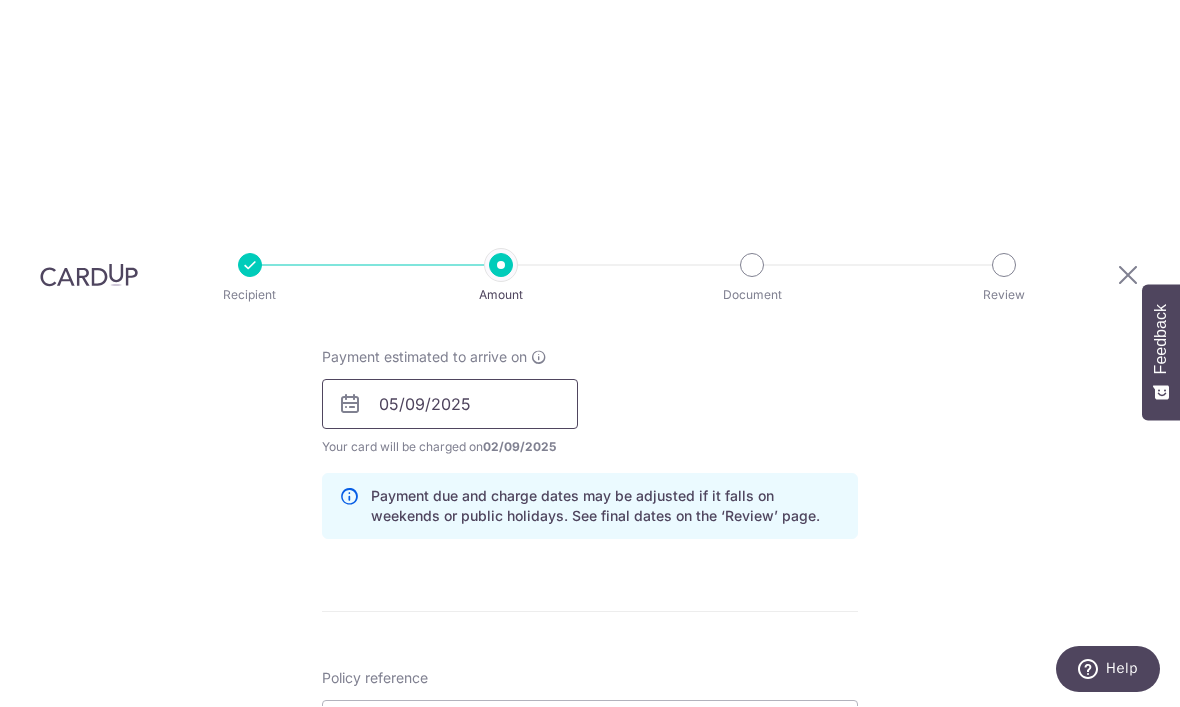 click on "05/09/2025" at bounding box center [450, 405] 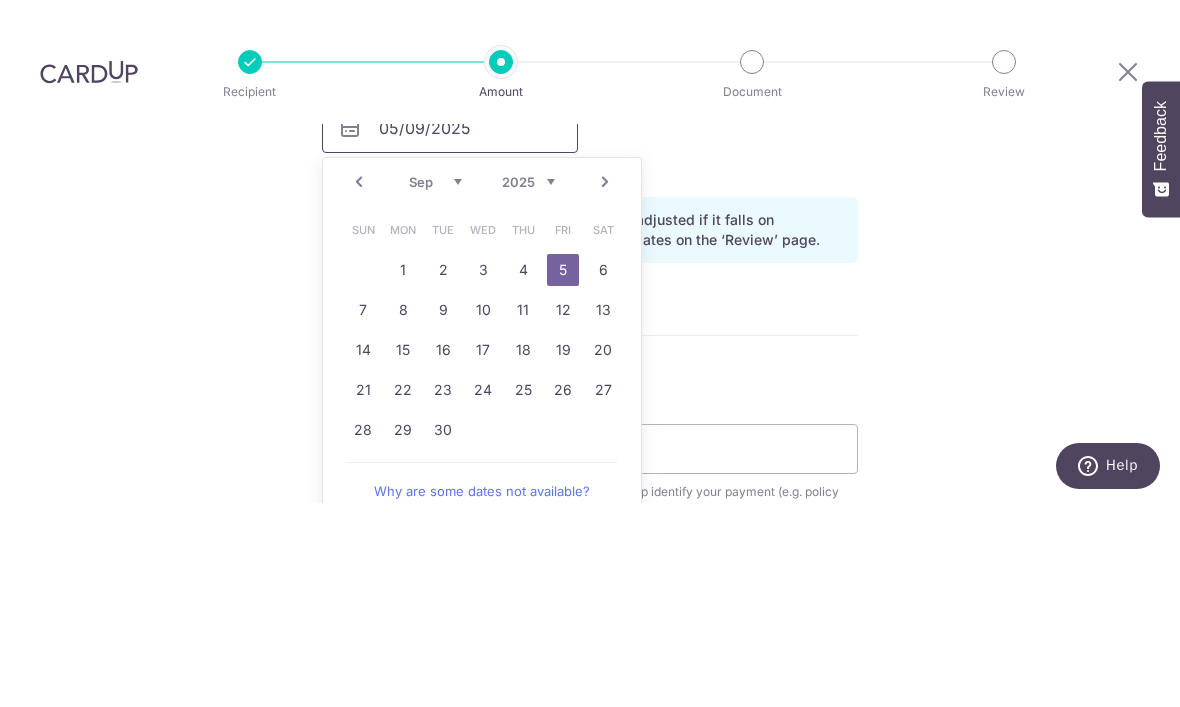 scroll, scrollTop: 974, scrollLeft: 0, axis: vertical 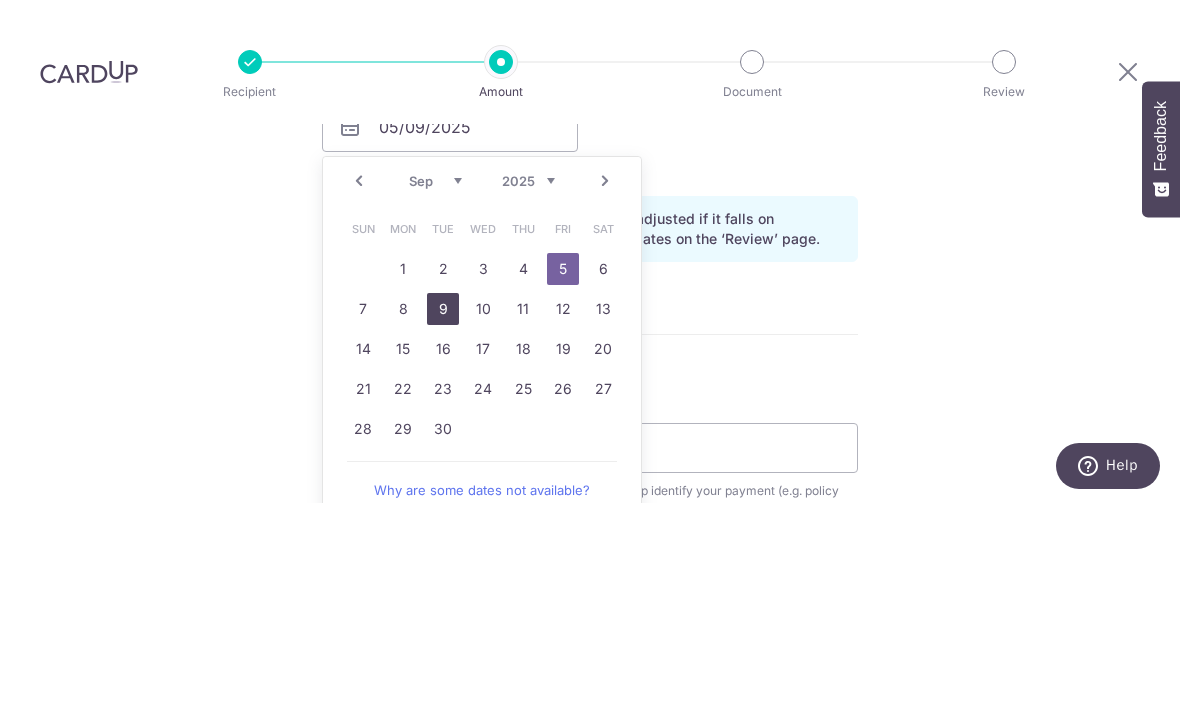 click on "9" at bounding box center [443, 513] 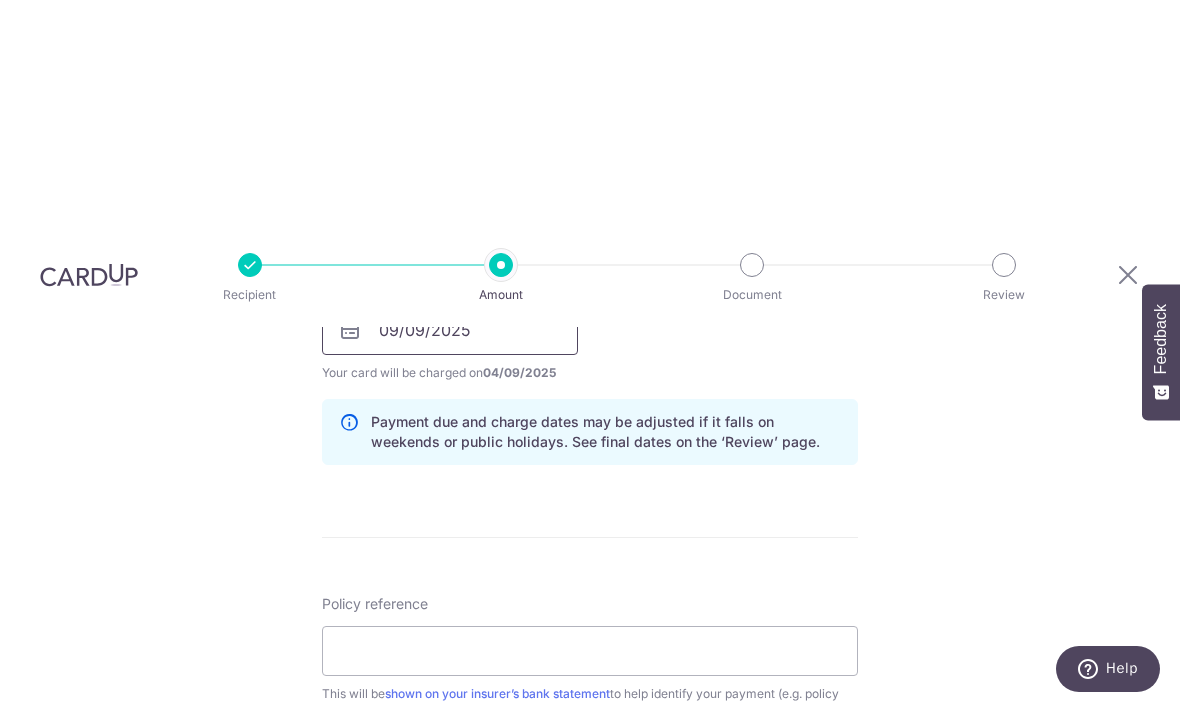 click on "09/09/2025" at bounding box center (450, 331) 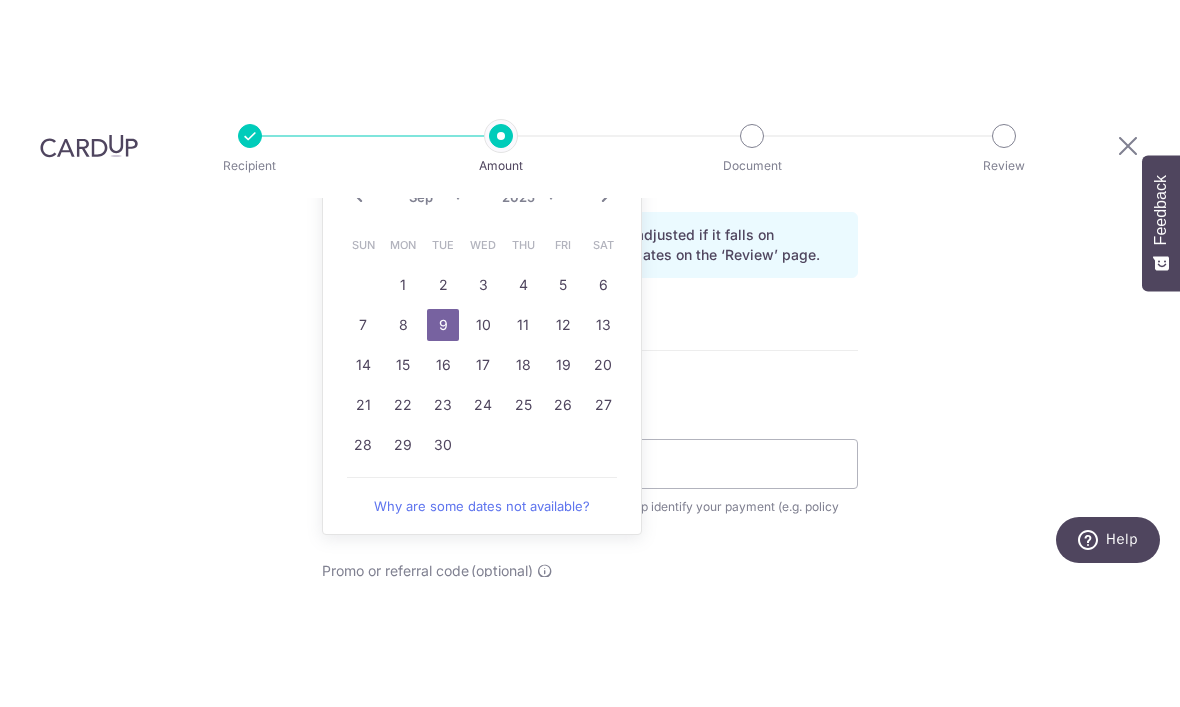 scroll, scrollTop: 1043, scrollLeft: 0, axis: vertical 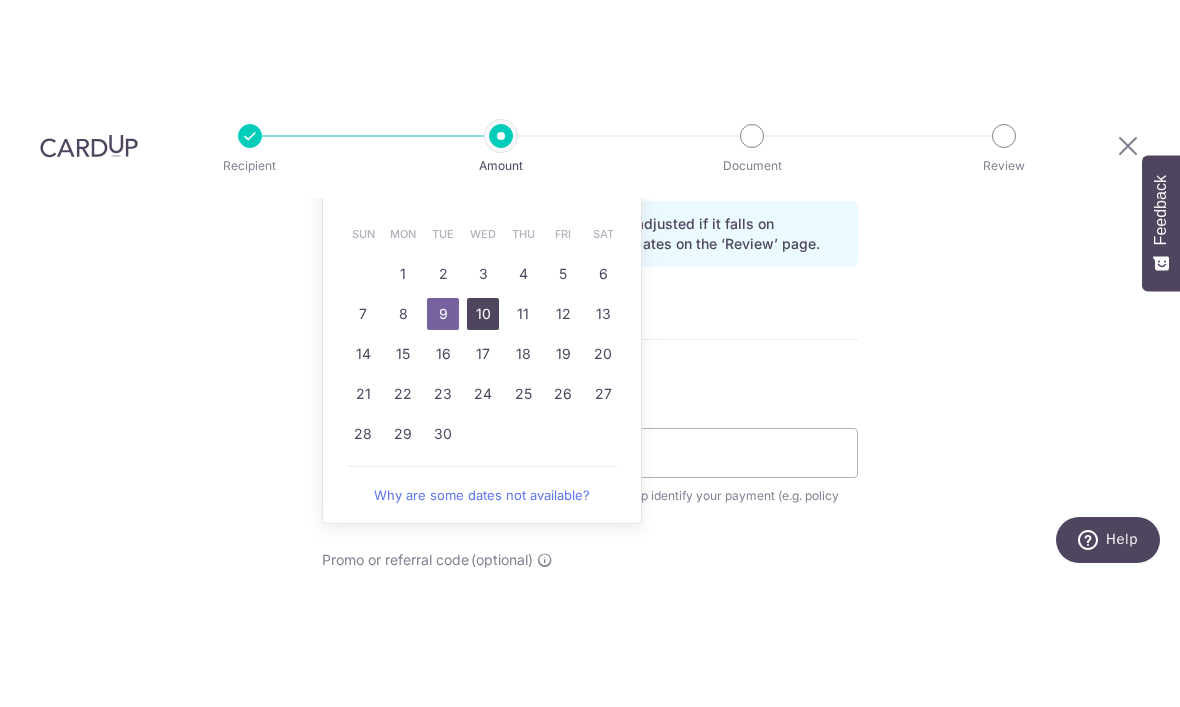click on "10" at bounding box center [483, 444] 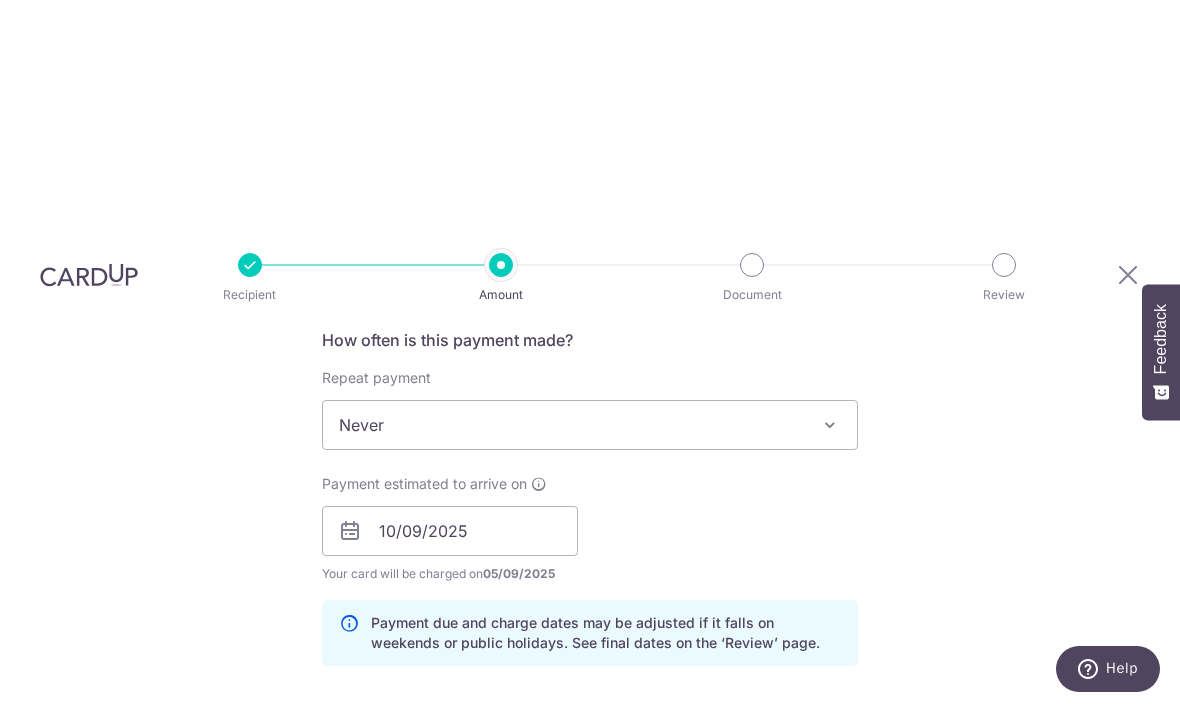 scroll, scrollTop: 765, scrollLeft: 0, axis: vertical 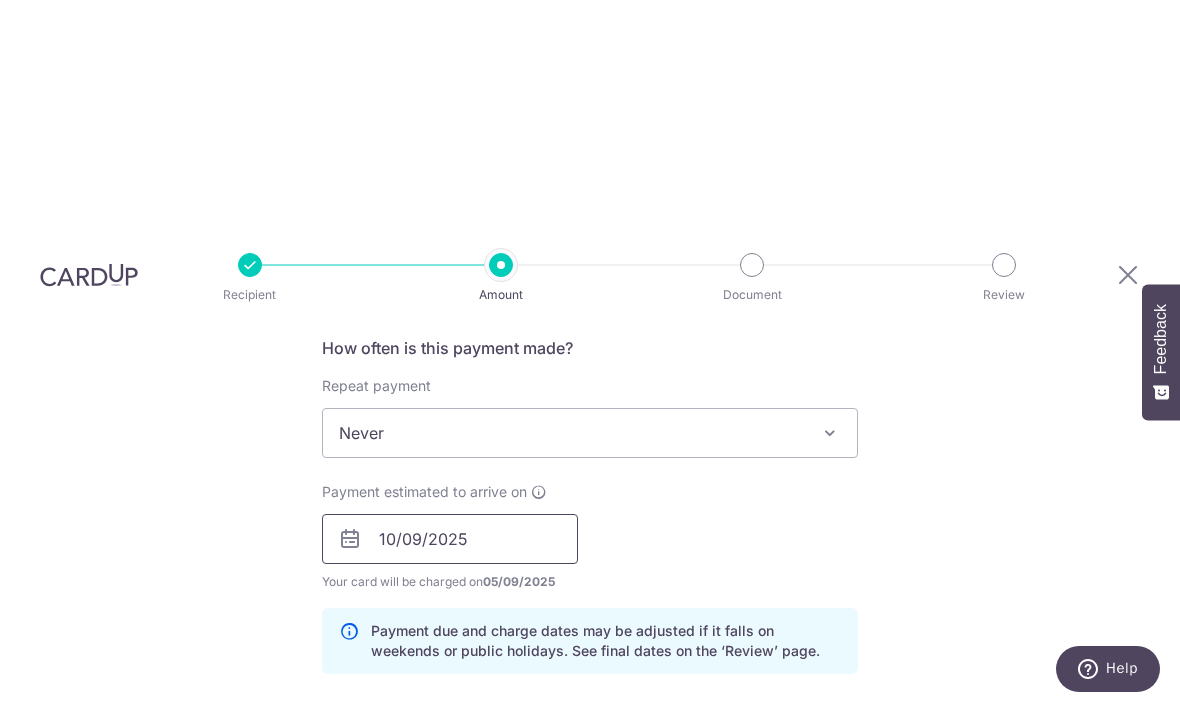 click on "10/09/2025" at bounding box center [450, 540] 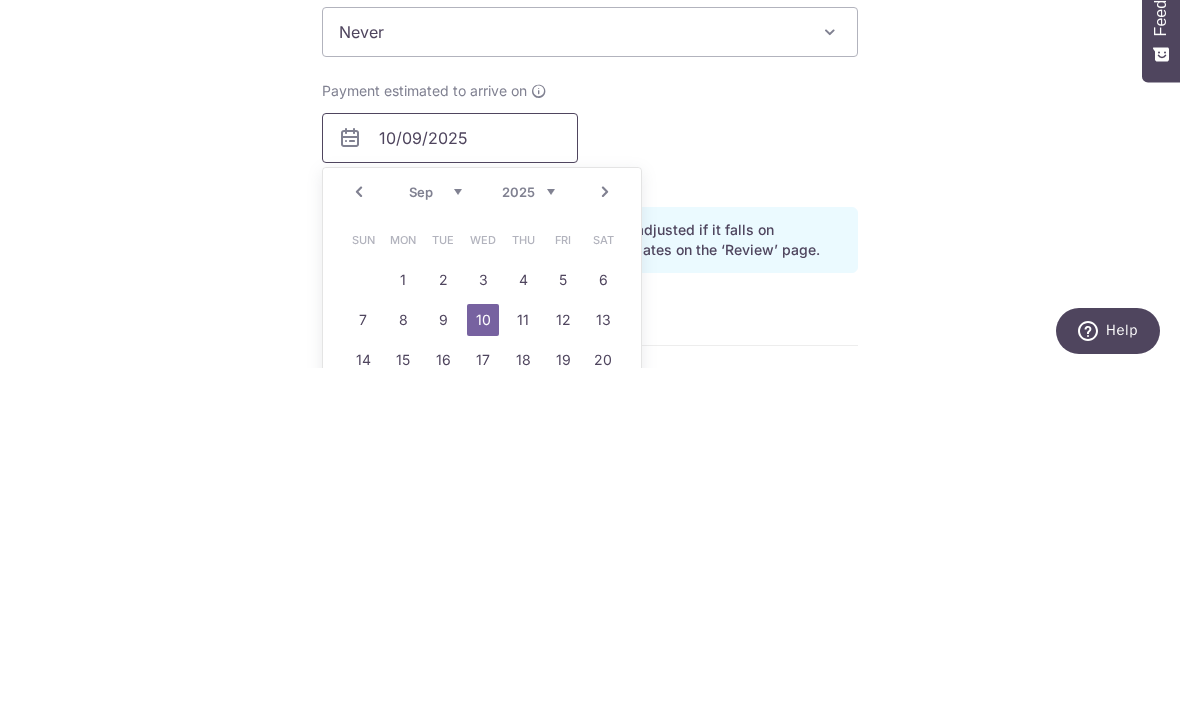 scroll, scrollTop: 847, scrollLeft: 0, axis: vertical 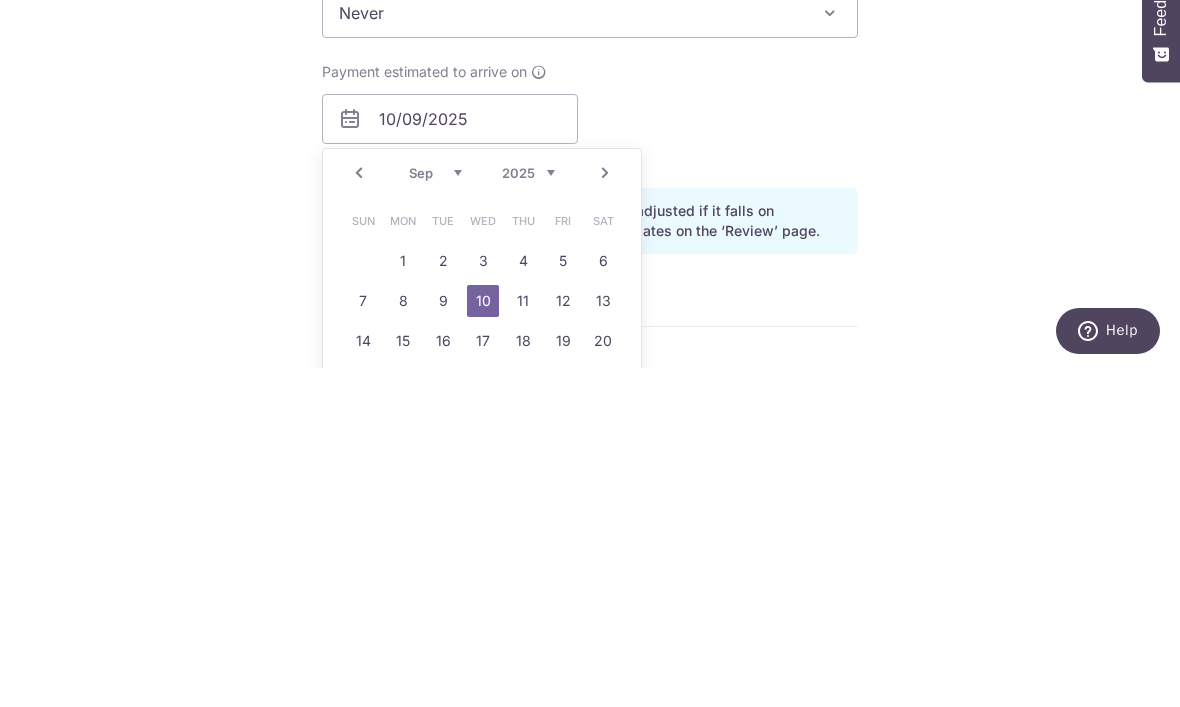 click on "12" at bounding box center [563, 640] 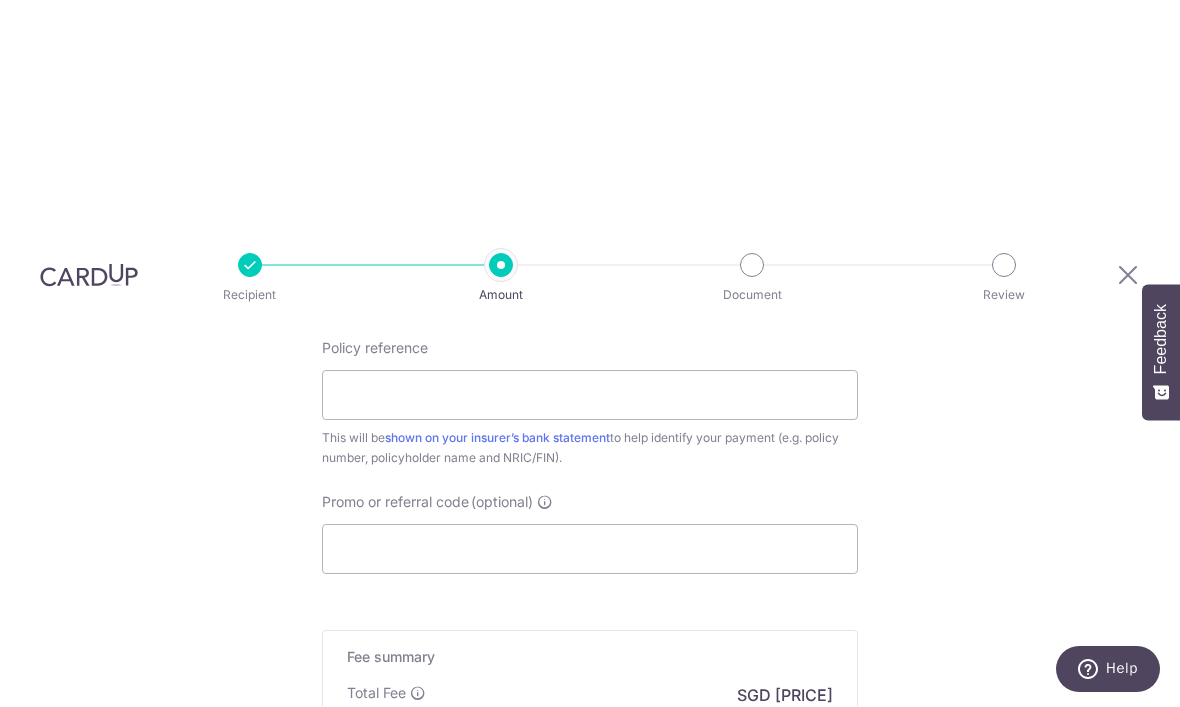 scroll, scrollTop: 1230, scrollLeft: 0, axis: vertical 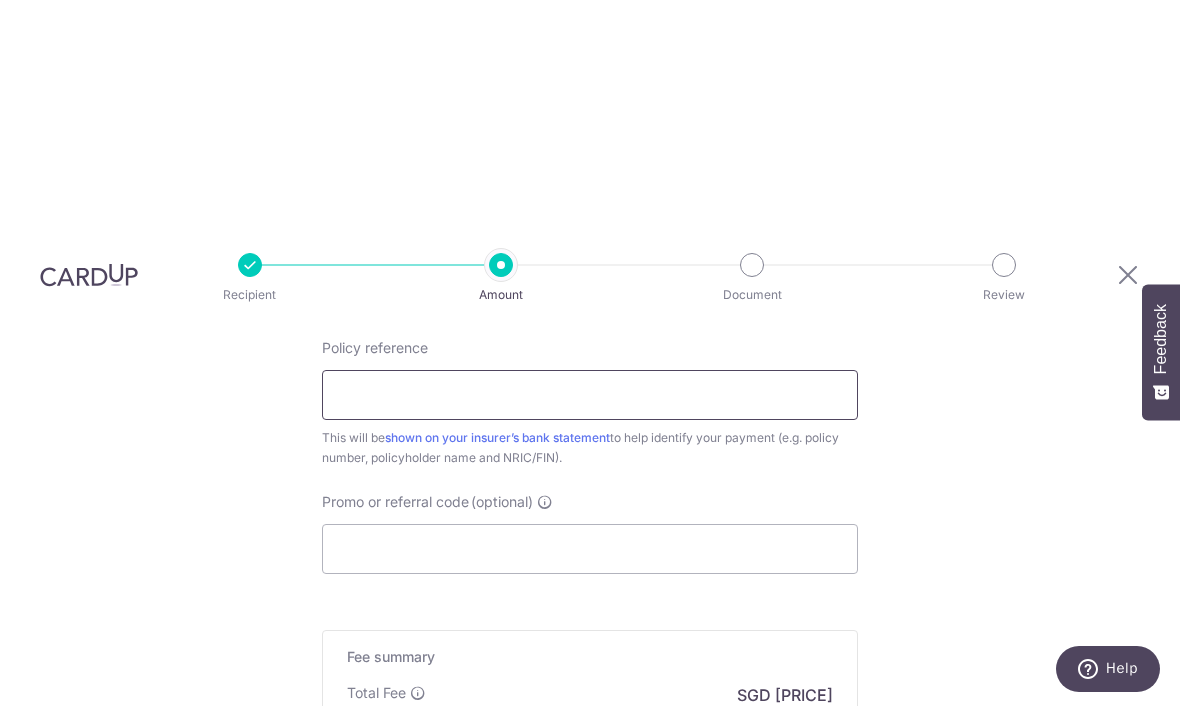 click on "Policy reference" at bounding box center [590, 396] 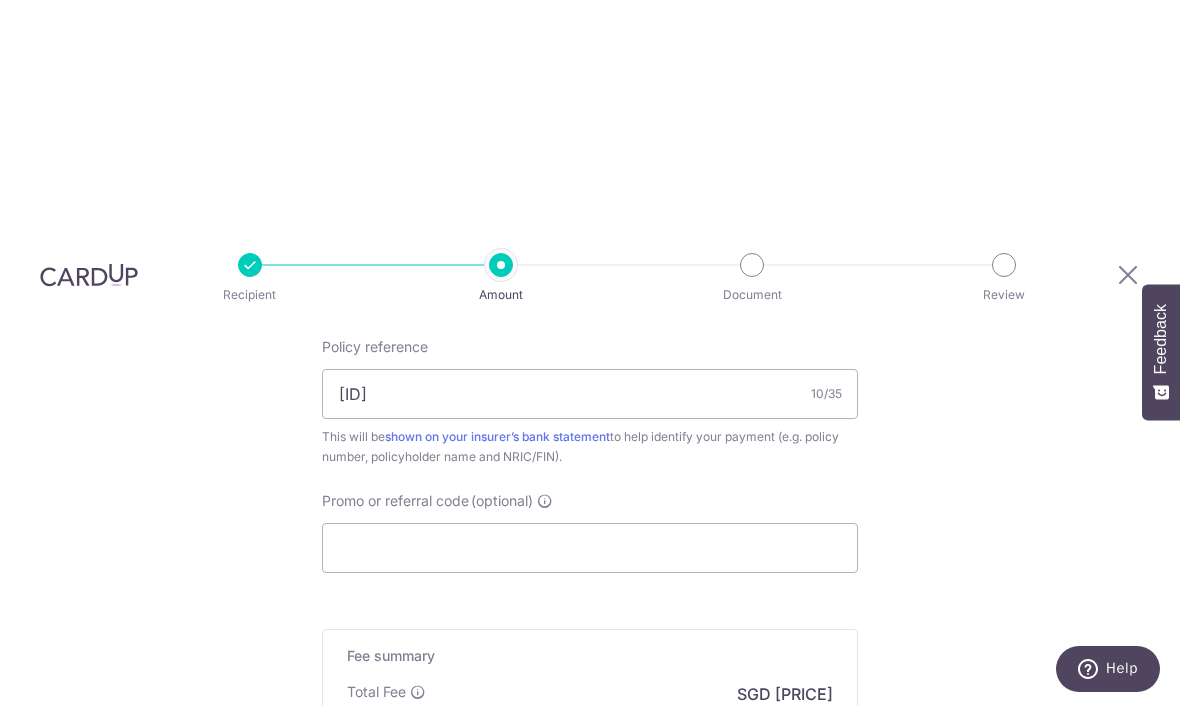 scroll, scrollTop: 1230, scrollLeft: 0, axis: vertical 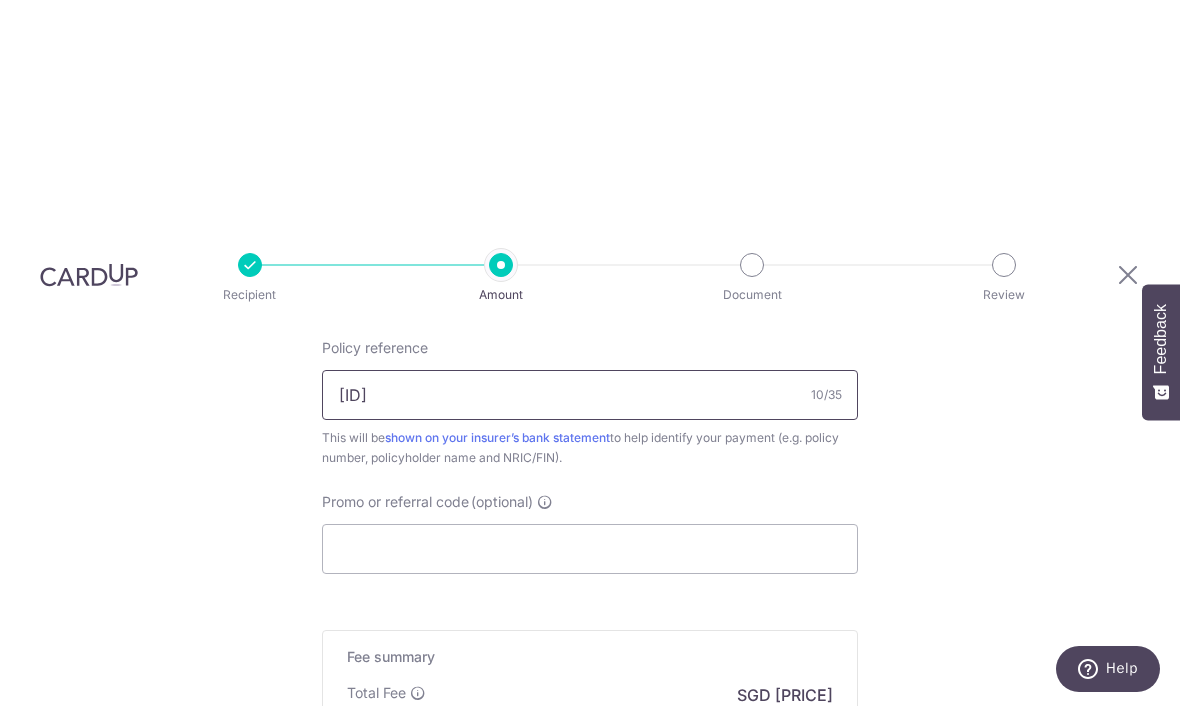 type on "H220183231" 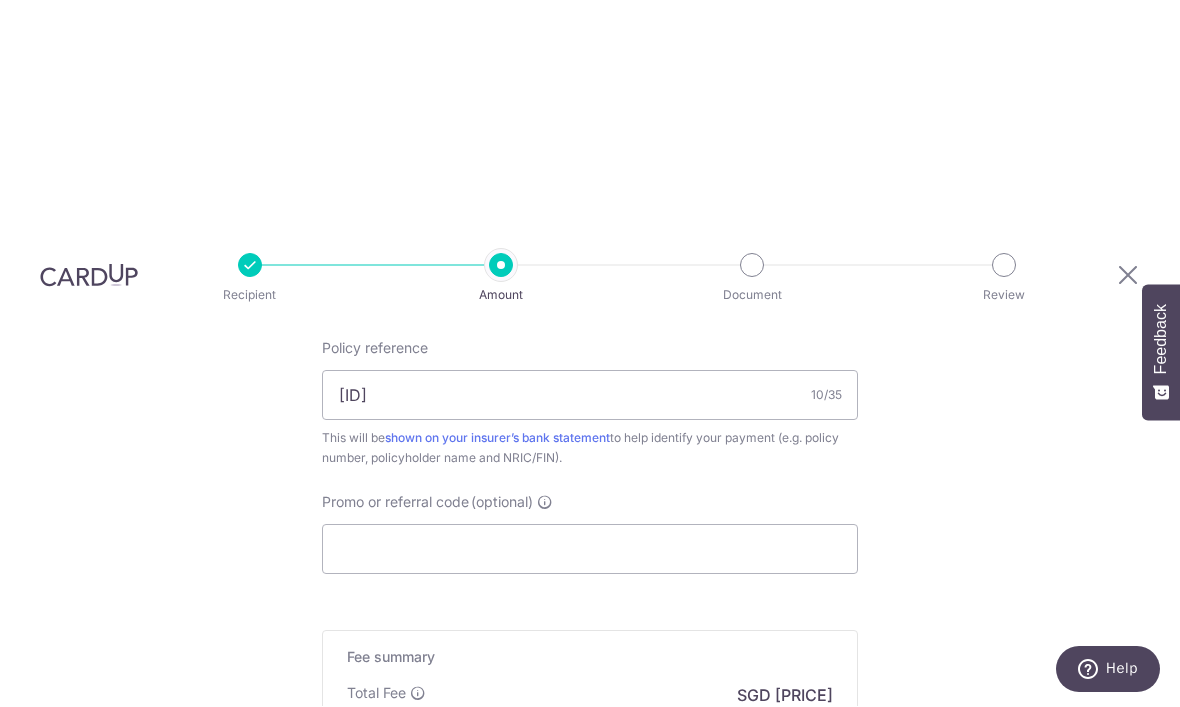 click on "Tell us more about your payment
Enter payment amount
SGD
8,690.04
8690.04
Select Card
**** 3640
Add credit card
Your Cards
**** 3640
**** 6141
Secure 256-bit SSL
Text
New card details
Card
Secure 256-bit SSL" at bounding box center (590, 43) 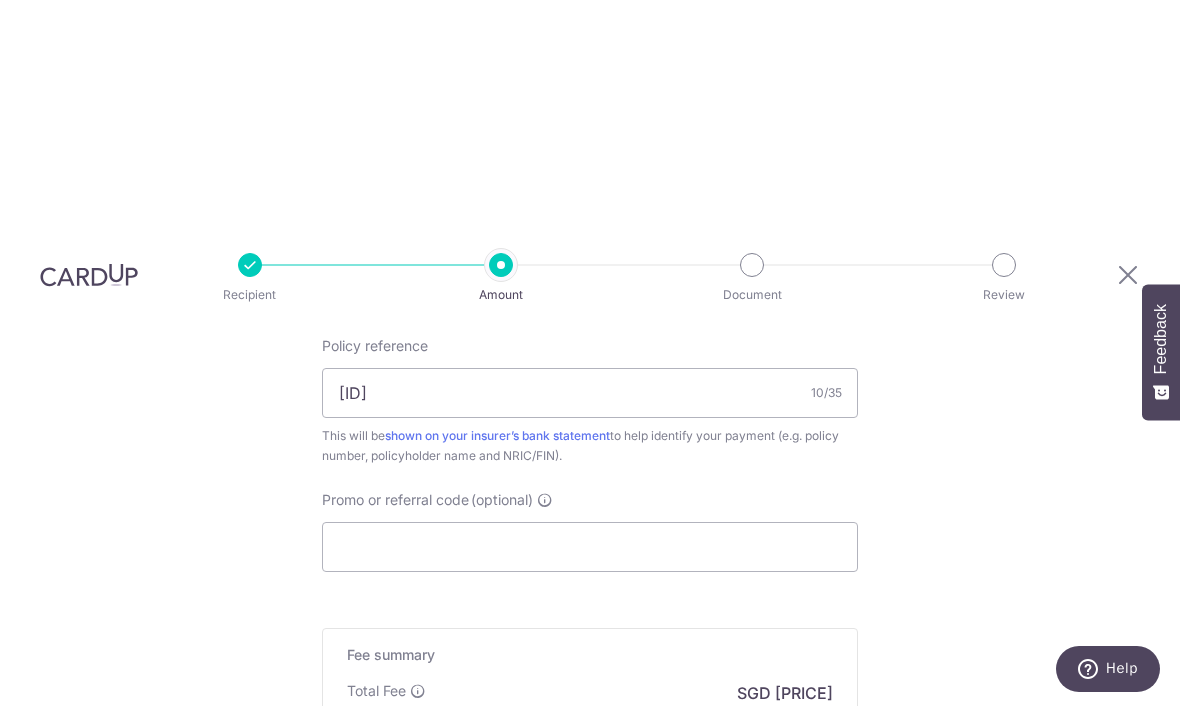 scroll, scrollTop: 1230, scrollLeft: 0, axis: vertical 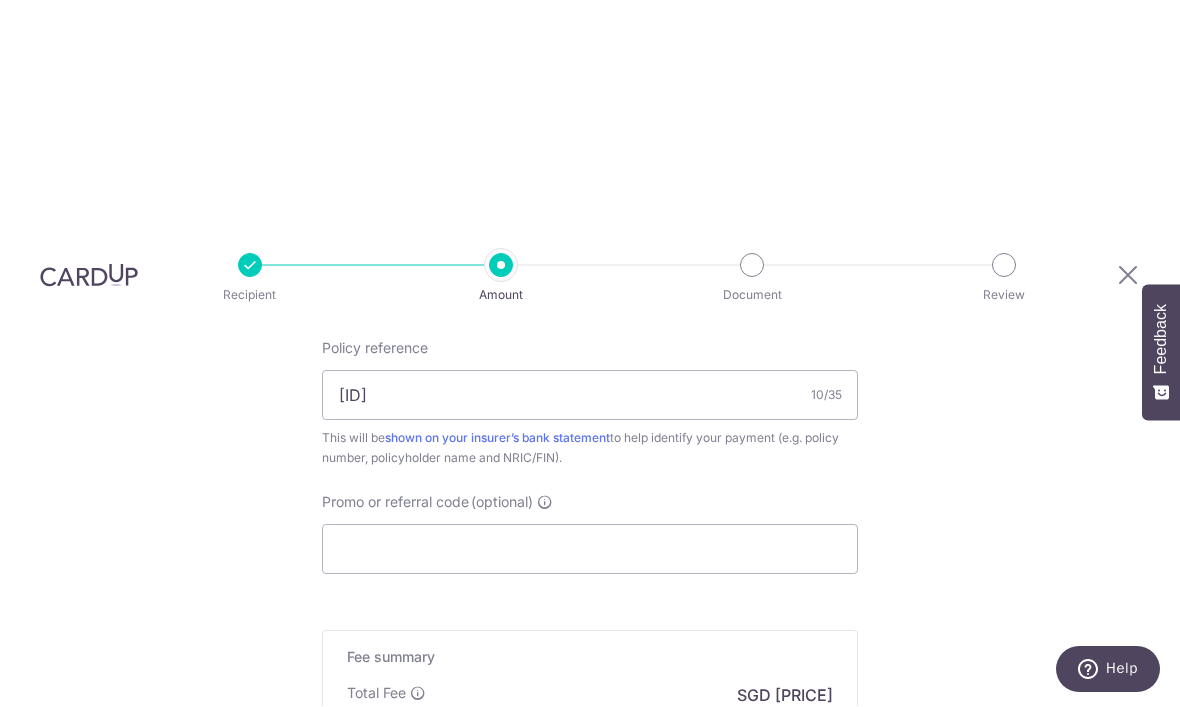 click on "Fee summary" at bounding box center (590, 658) 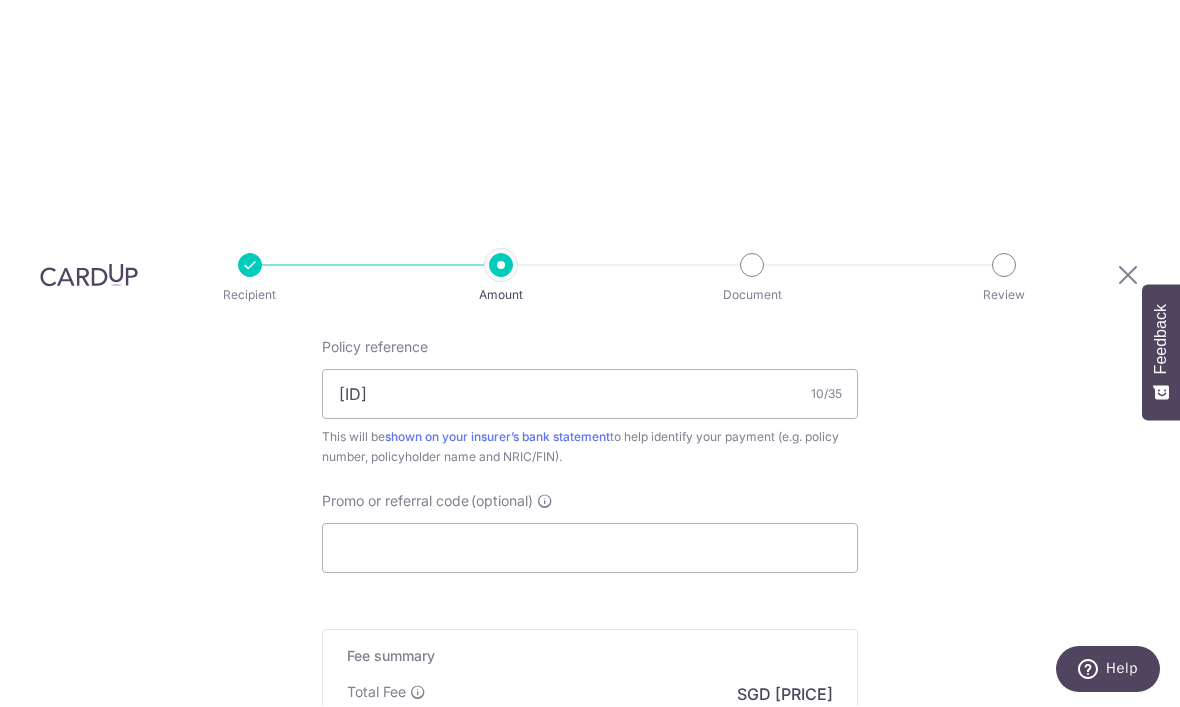 scroll, scrollTop: 1230, scrollLeft: 0, axis: vertical 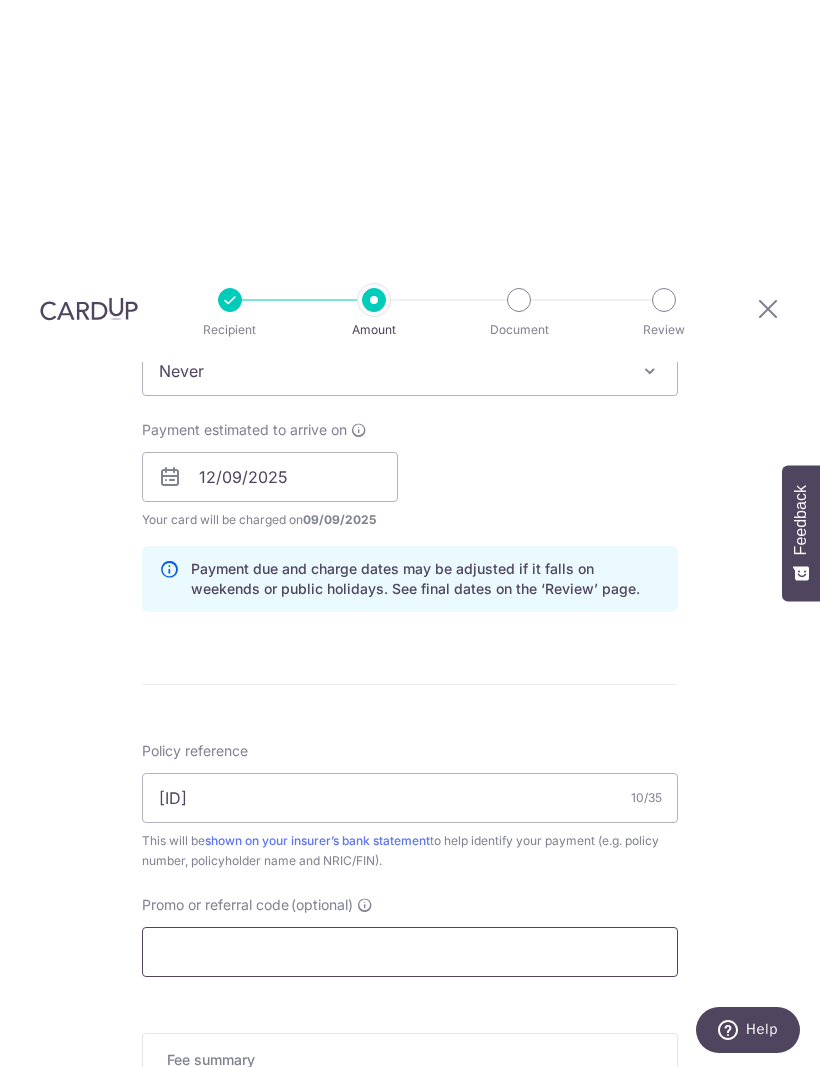 click on "Promo or referral code
(optional)" at bounding box center (410, 952) 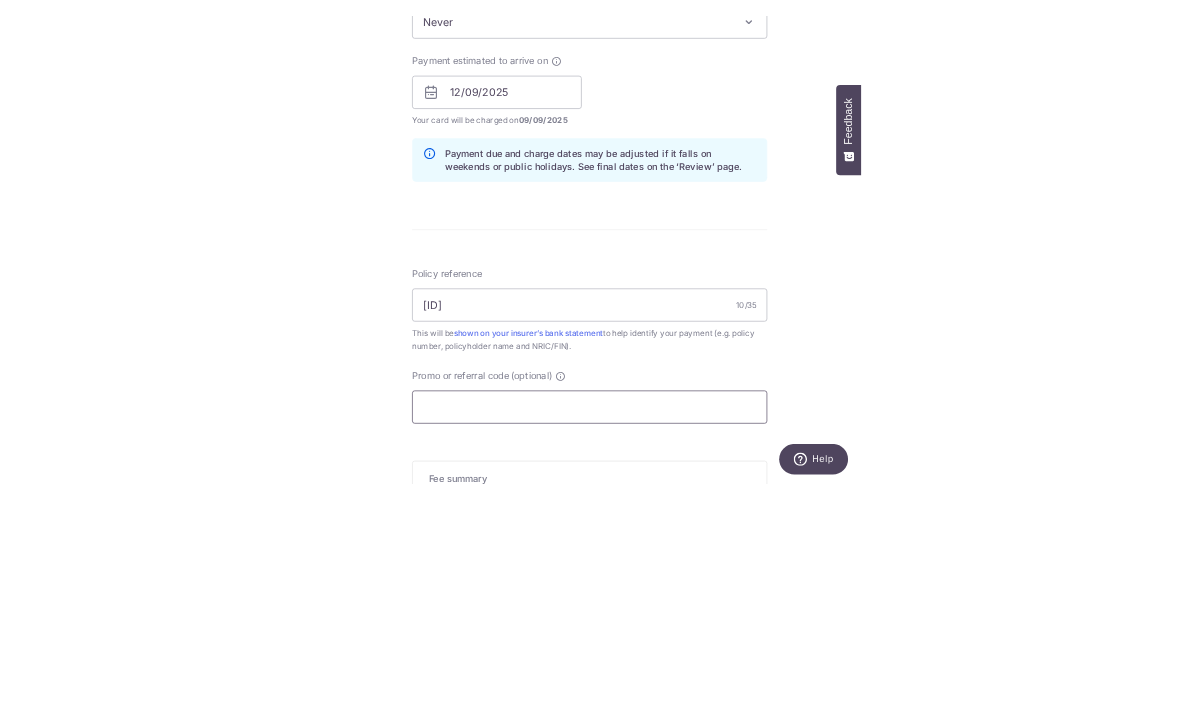 scroll, scrollTop: 67, scrollLeft: 0, axis: vertical 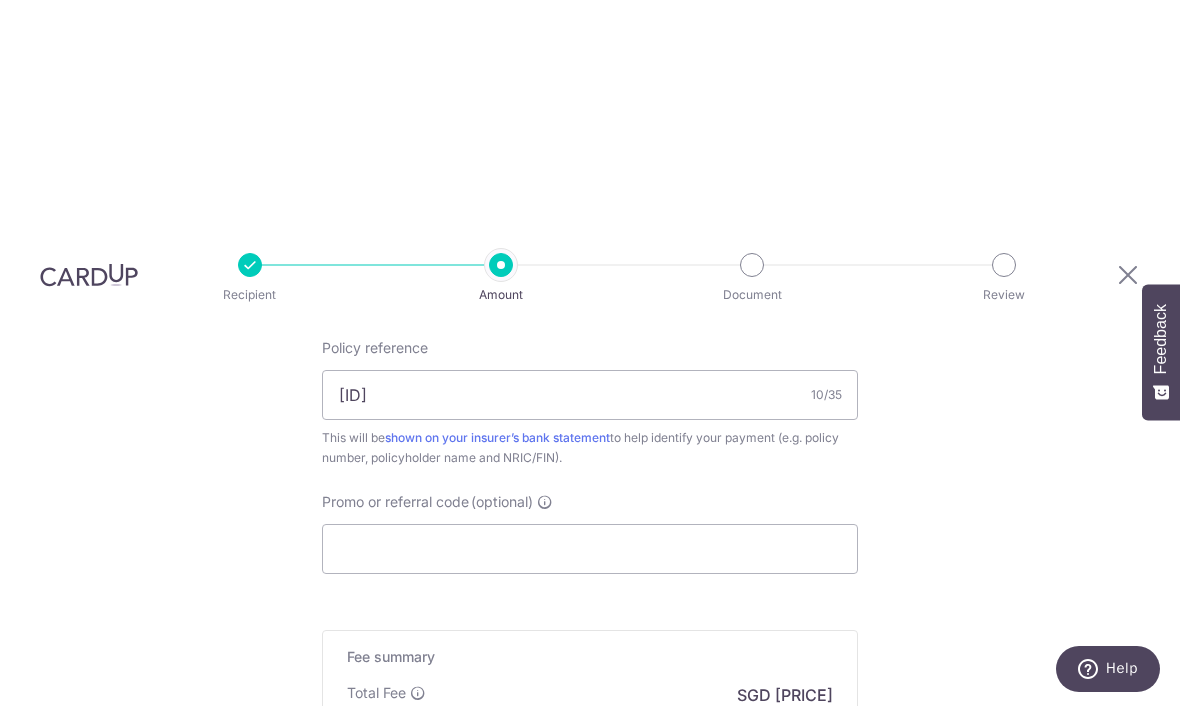 click on "Enter payment amount
SGD
8,690.04
8690.04
Select Card
**** 3640
Add credit card
Your Cards
**** 3640
**** 6141
Secure 256-bit SSL
Text
New card details
Card
Secure 256-bit SSL" at bounding box center [590, 62] 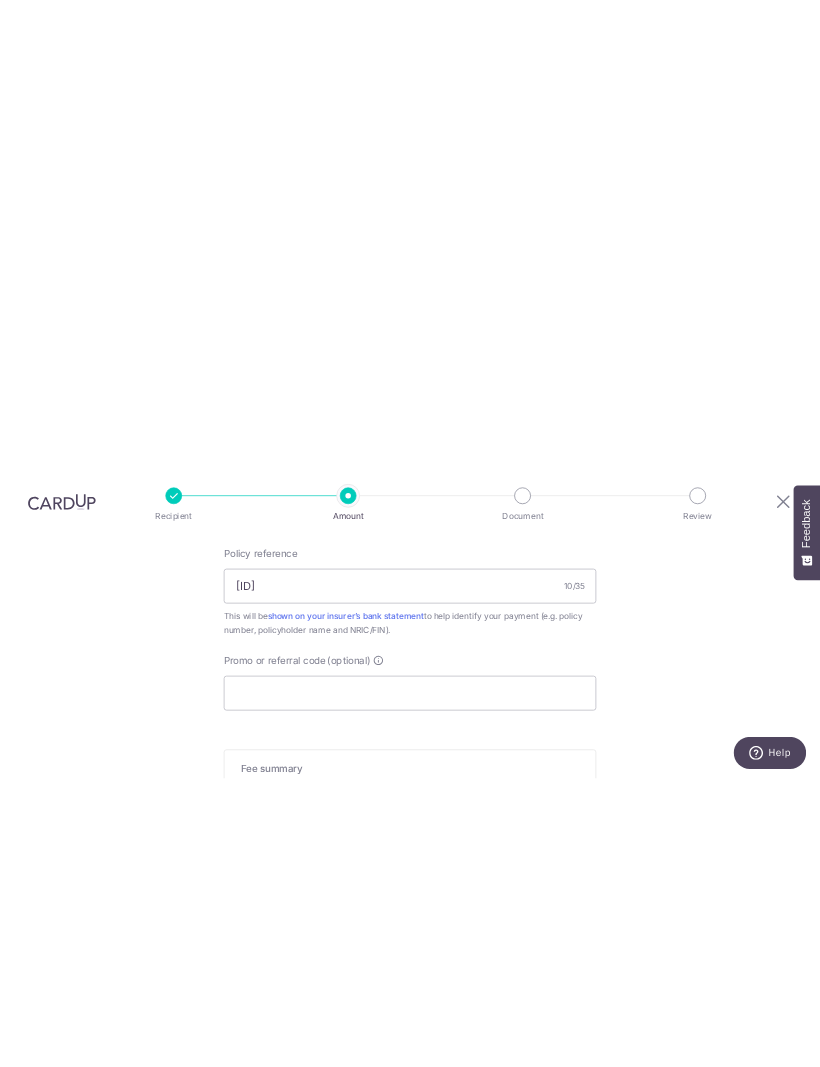 scroll, scrollTop: 0, scrollLeft: 0, axis: both 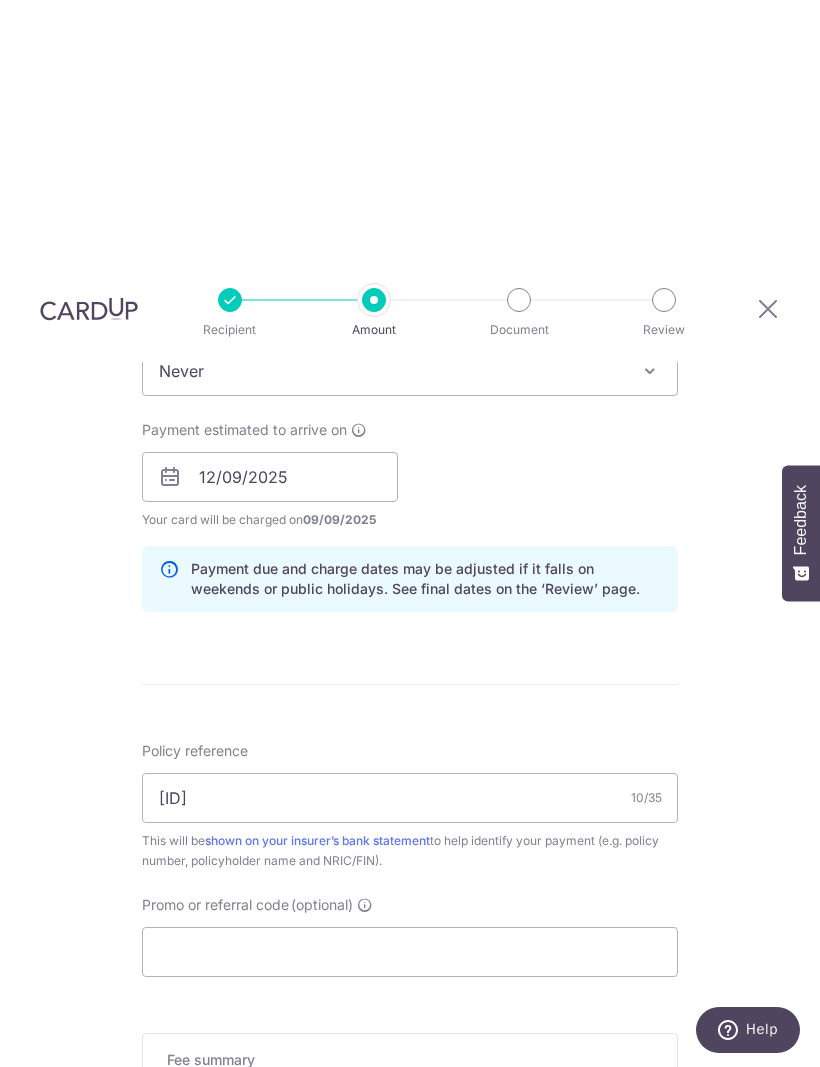 click on "Enter payment amount
SGD
8,690.04
8690.04
Select Card
**** 3640
Add credit card
Your Cards
**** 3640
**** 6141
Secure 256-bit SSL
Text
New card details
Card
Secure 256-bit SSL" at bounding box center (410, 464) 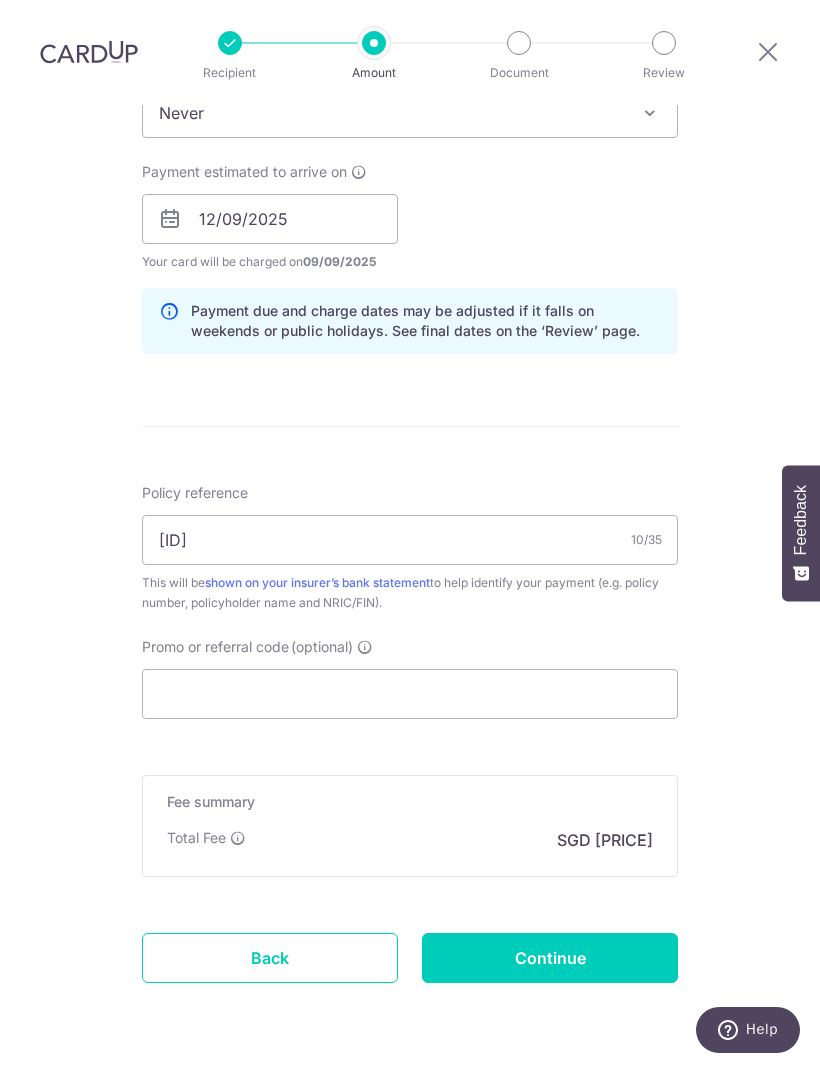 scroll, scrollTop: 871, scrollLeft: 0, axis: vertical 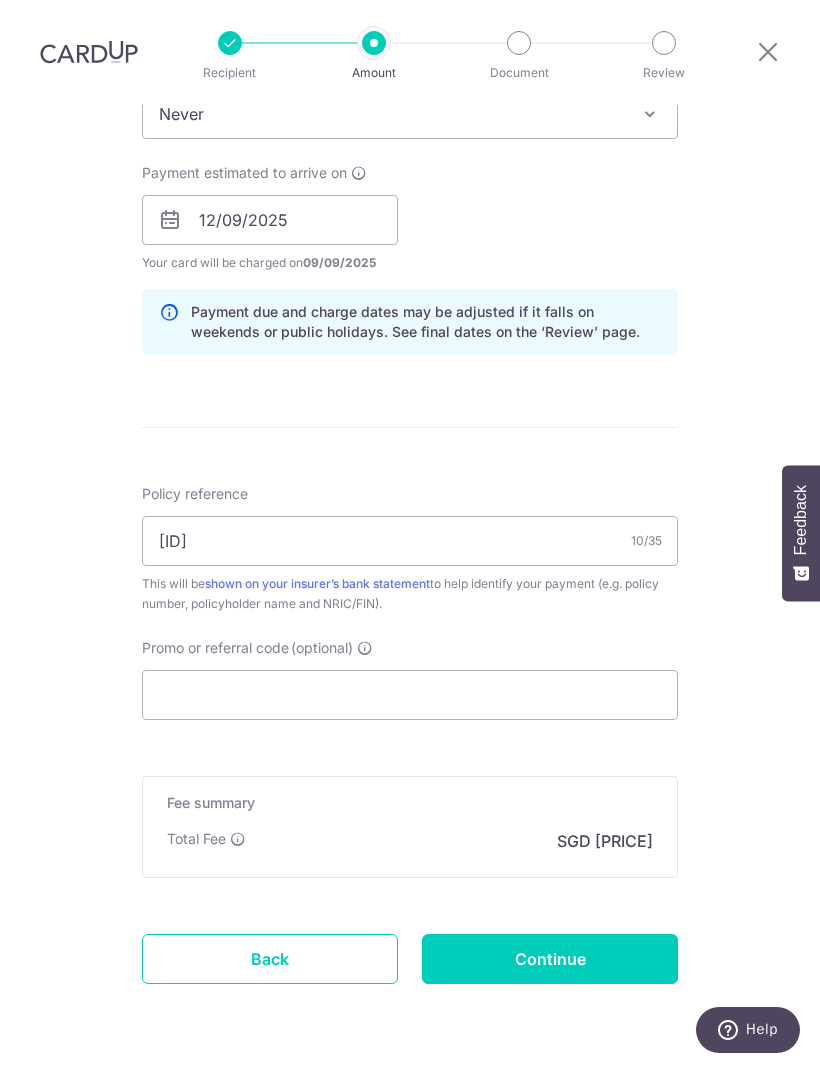 click on "Continue" at bounding box center (550, 959) 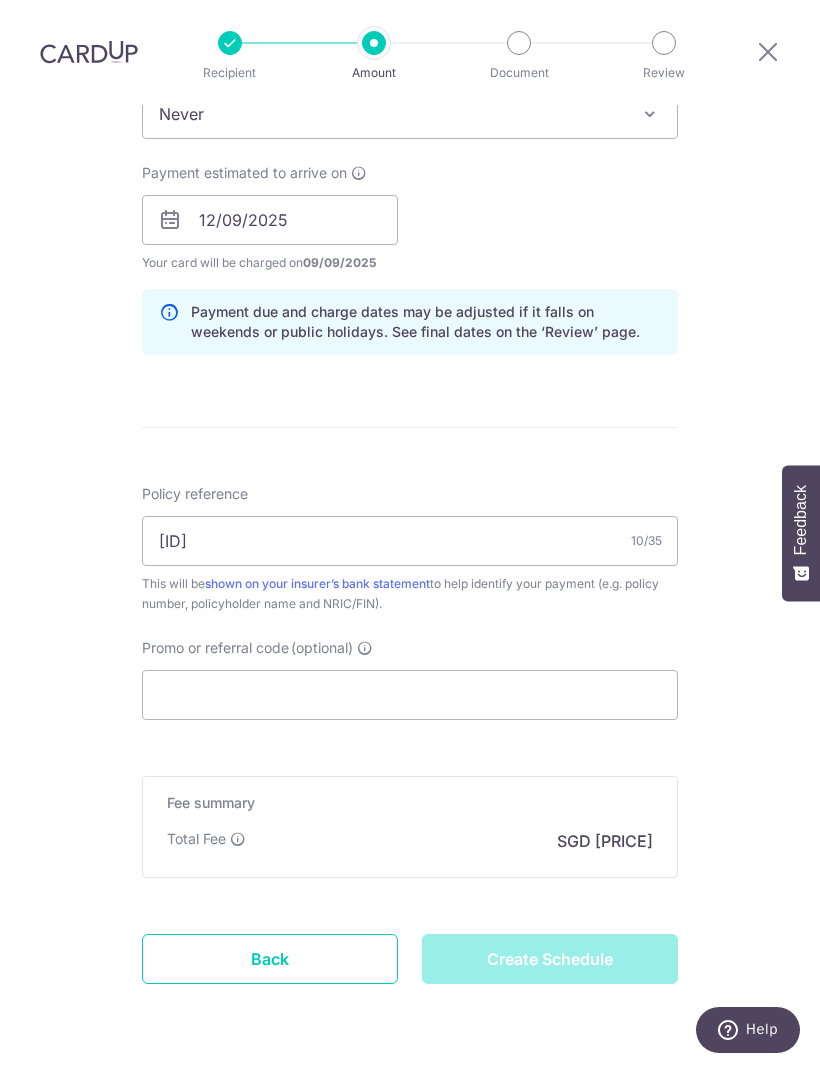 click on "Create Schedule" at bounding box center [550, 959] 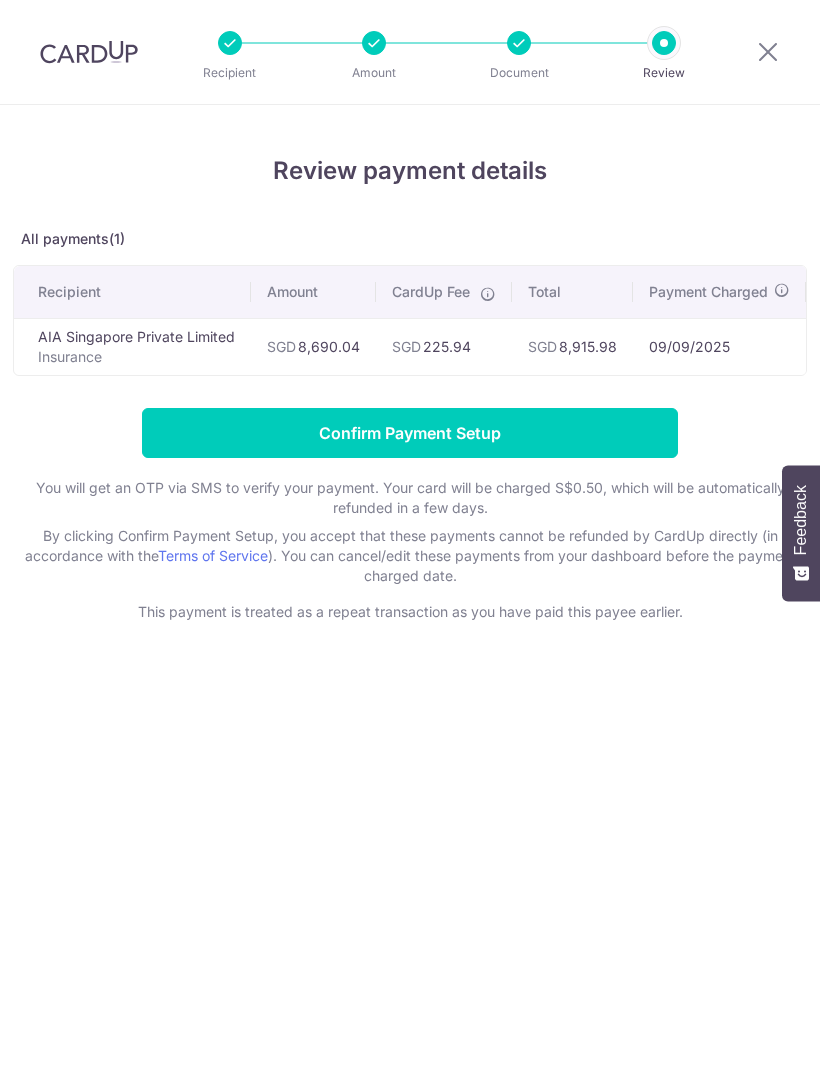 scroll, scrollTop: 0, scrollLeft: 0, axis: both 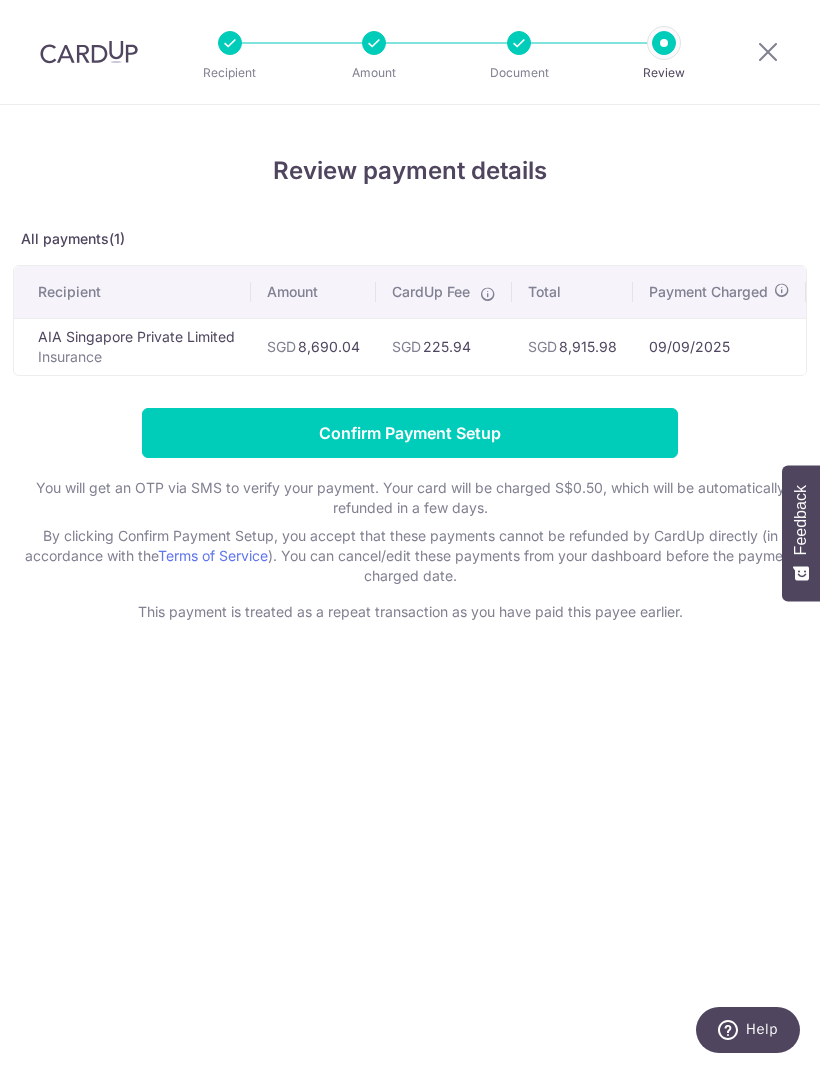 click on "Confirm Payment Setup" at bounding box center (410, 433) 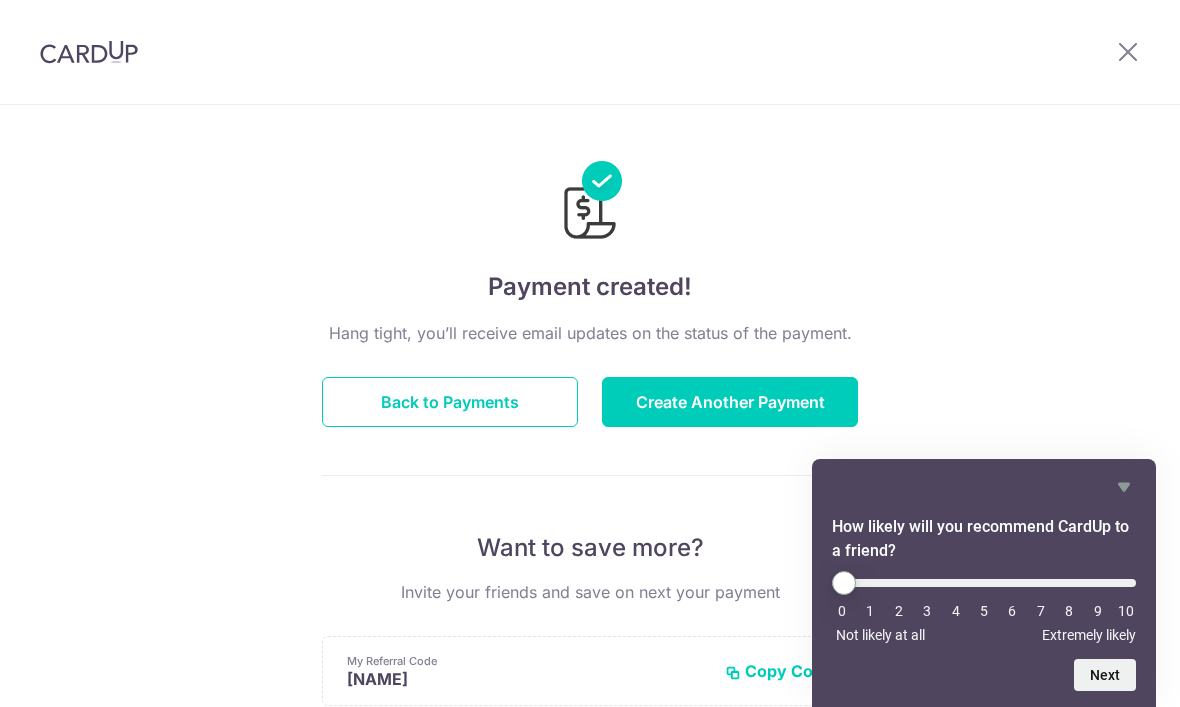 scroll, scrollTop: 0, scrollLeft: 0, axis: both 